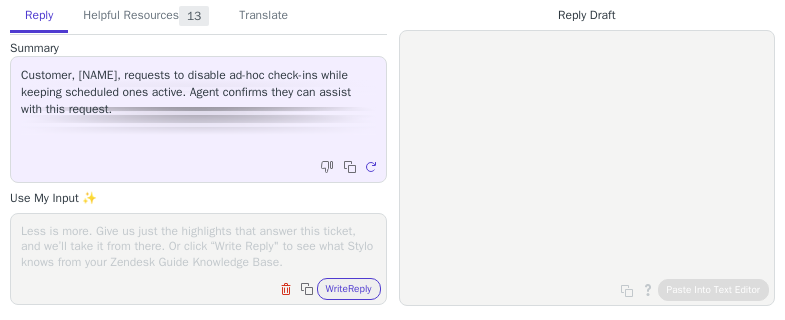 scroll, scrollTop: 0, scrollLeft: 0, axis: both 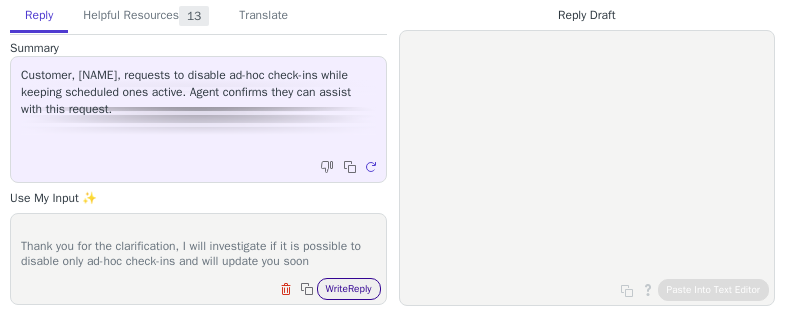 type on "Hello Samantha,
Thank you for the clarification, I will investigate if it is possible to disable only ad-hoc check-ins and will update you soon" 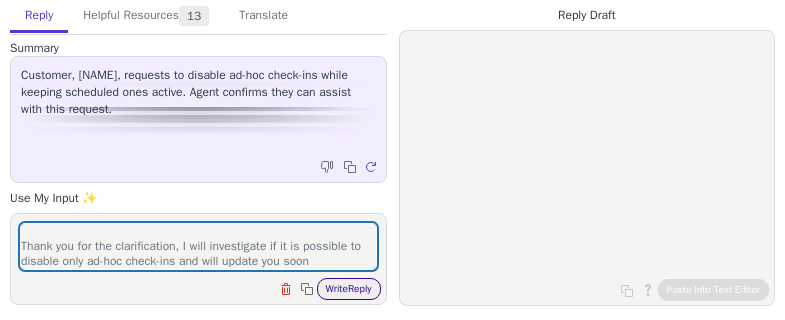 click on "Write  Reply" at bounding box center (349, 289) 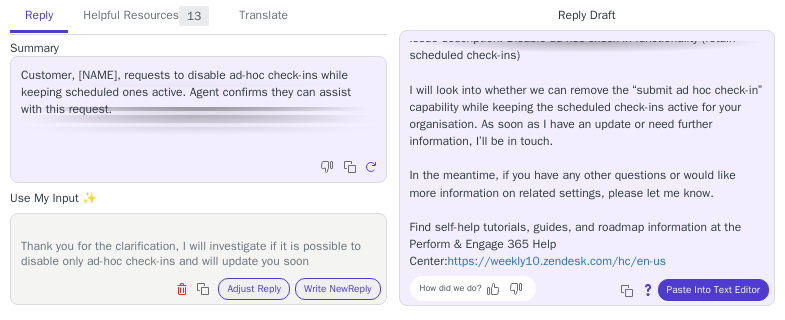 scroll, scrollTop: 0, scrollLeft: 0, axis: both 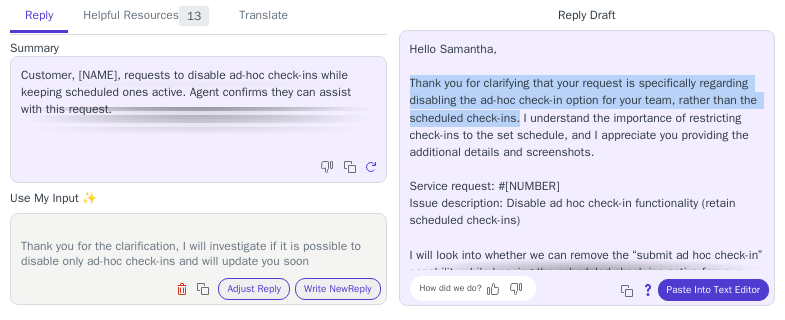 drag, startPoint x: 410, startPoint y: 84, endPoint x: 600, endPoint y: 109, distance: 191.63768 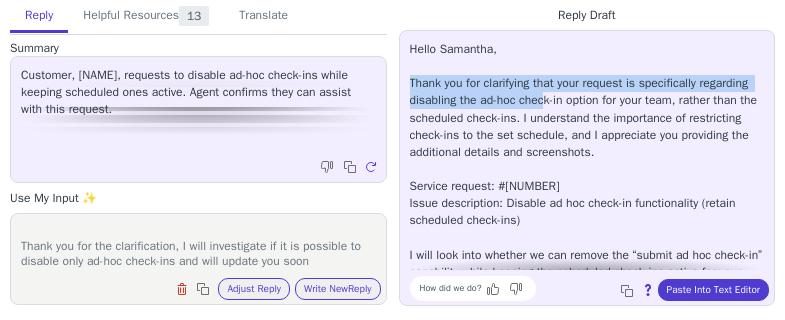 copy on "Thank you for clarifying that your request is specifically regarding disabling the ad-hoc chec" 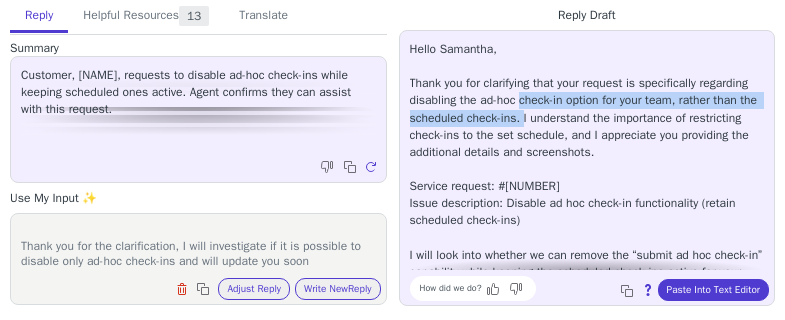 drag, startPoint x: 577, startPoint y: 101, endPoint x: 605, endPoint y: 116, distance: 31.764761 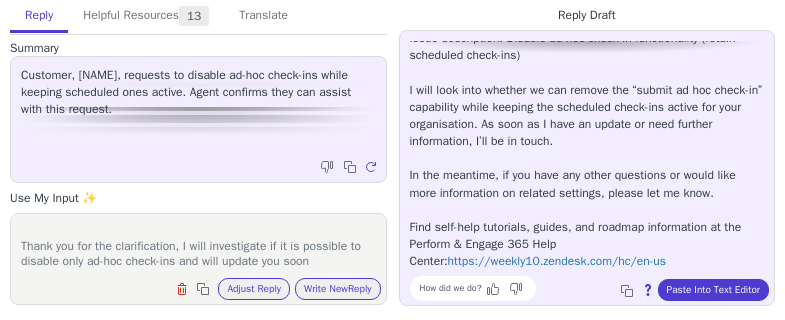 scroll, scrollTop: 164, scrollLeft: 0, axis: vertical 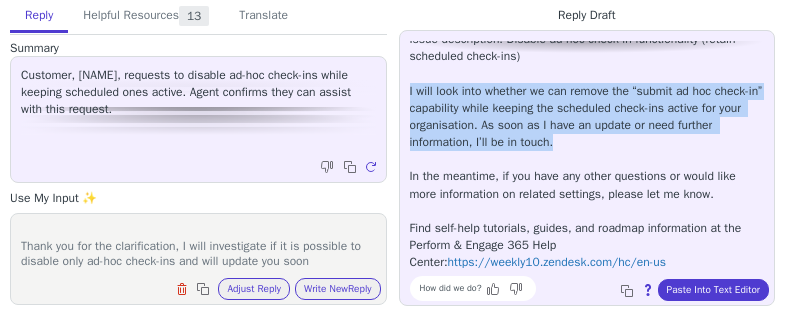 drag, startPoint x: 406, startPoint y: 88, endPoint x: 632, endPoint y: 131, distance: 230.05434 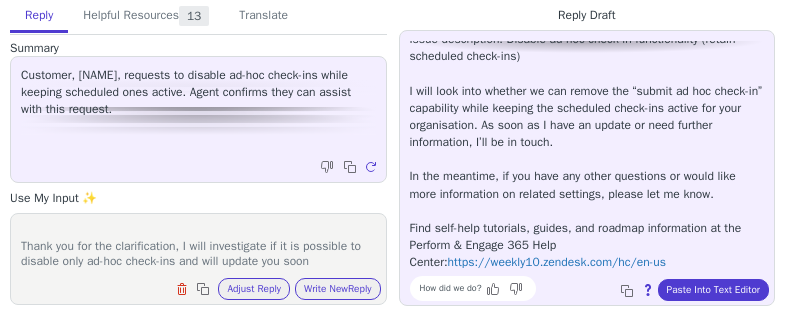 click on "Hello Samantha, Thank you for clarifying that your request is specifically regarding disabling the ad-hoc check-in option for your team, rather than the scheduled check-ins. I understand the importance of restricting check-ins to the set schedule, and I appreciate you providing the additional details and screenshots. Service request : #96135   Issue description : Disable ad hoc check-in functionality (retain scheduled check-ins) I will look into whether we can remove the “submit ad hoc check-in” capability while keeping the scheduled check-ins active for your organisation. As soon as I have an update or need further information, I’ll be in touch. In the meantime, if you have any other questions or would like more information on related settings, please let me know. Find self-help tutorials, guides, and roadmap information at the Perform & Engage 365 Help Center:  https://weekly10.zendesk.com/hc/en-us" at bounding box center (587, 74) 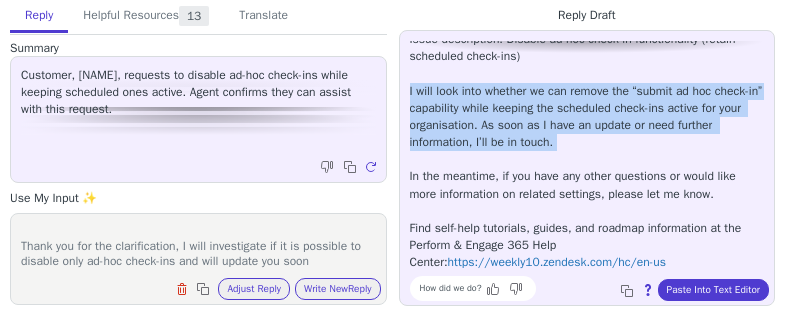 drag, startPoint x: 408, startPoint y: 91, endPoint x: 644, endPoint y: 155, distance: 244.52403 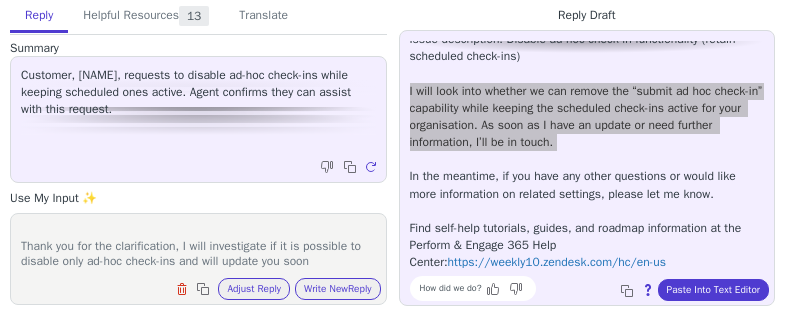 scroll, scrollTop: 0, scrollLeft: 0, axis: both 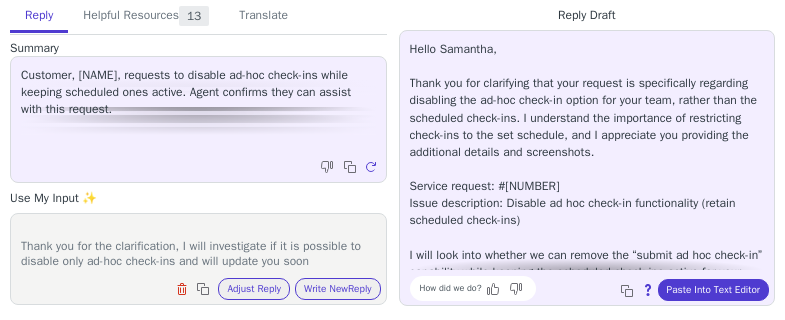 click on "Hello Samantha, Thank you for clarifying that your request is specifically regarding disabling the ad-hoc check-in option for your team, rather than the scheduled check-ins. I understand the importance of restricting check-ins to the set schedule, and I appreciate you providing the additional details and screenshots. Service request : #96135   Issue description : Disable ad hoc check-in functionality (retain scheduled check-ins) I will look into whether we can remove the “submit ad hoc check-in” capability while keeping the scheduled check-ins active for your organisation. As soon as I have an update or need further information, I’ll be in touch. In the meantime, if you have any other questions or would like more information on related settings, please let me know. Find self-help tutorials, guides, and roadmap information at the Perform & Engage 365 Help Center:  https://weekly10.zendesk.com/hc/en-us How did we do?   Copy to clipboard About this reply Paste Into Text Editor" at bounding box center (587, 168) 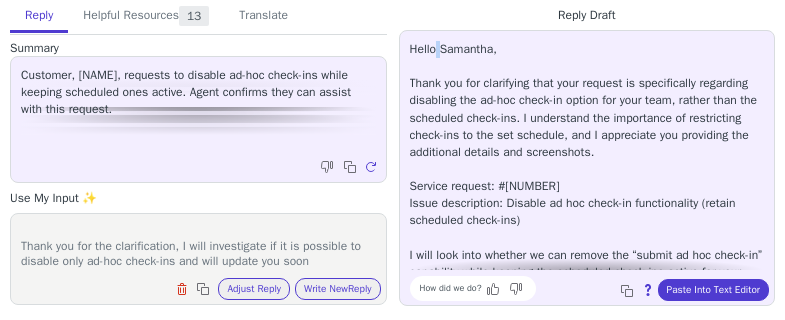 click on "Hello Samantha, Thank you for clarifying that your request is specifically regarding disabling the ad-hoc check-in option for your team, rather than the scheduled check-ins. I understand the importance of restricting check-ins to the set schedule, and I appreciate you providing the additional details and screenshots. Service request : #96135   Issue description : Disable ad hoc check-in functionality (retain scheduled check-ins) I will look into whether we can remove the “submit ad hoc check-in” capability while keeping the scheduled check-ins active for your organisation. As soon as I have an update or need further information, I’ll be in touch. In the meantime, if you have any other questions or would like more information on related settings, please let me know. Find self-help tutorials, guides, and roadmap information at the Perform & Engage 365 Help Center:  https://weekly10.zendesk.com/hc/en-us" at bounding box center (587, 238) 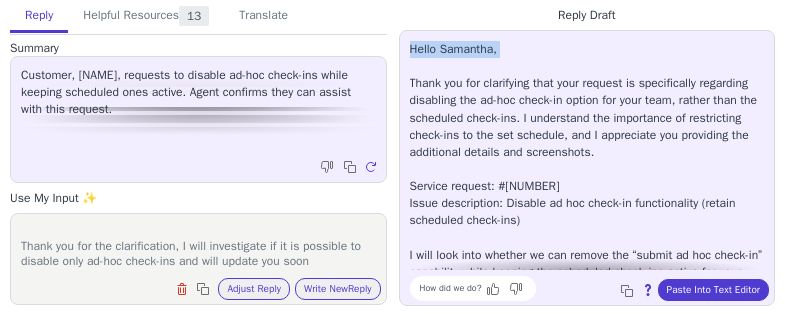 click on "Hello Samantha, Thank you for clarifying that your request is specifically regarding disabling the ad-hoc check-in option for your team, rather than the scheduled check-ins. I understand the importance of restricting check-ins to the set schedule, and I appreciate you providing the additional details and screenshots. Service request : #96135   Issue description : Disable ad hoc check-in functionality (retain scheduled check-ins) I will look into whether we can remove the “submit ad hoc check-in” capability while keeping the scheduled check-ins active for your organisation. As soon as I have an update or need further information, I’ll be in touch. In the meantime, if you have any other questions or would like more information on related settings, please let me know. Find self-help tutorials, guides, and roadmap information at the Perform & Engage 365 Help Center:  https://weekly10.zendesk.com/hc/en-us" at bounding box center (587, 238) 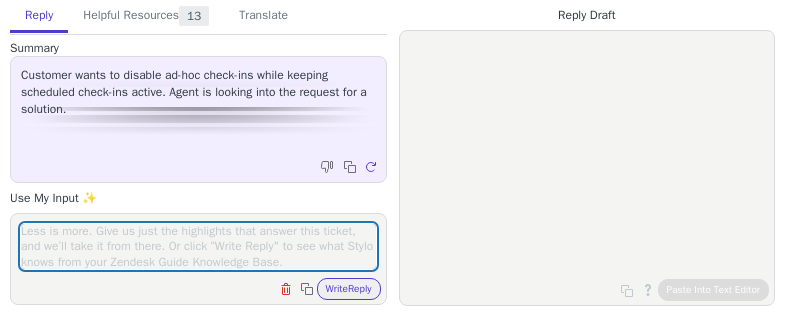 scroll, scrollTop: 0, scrollLeft: 0, axis: both 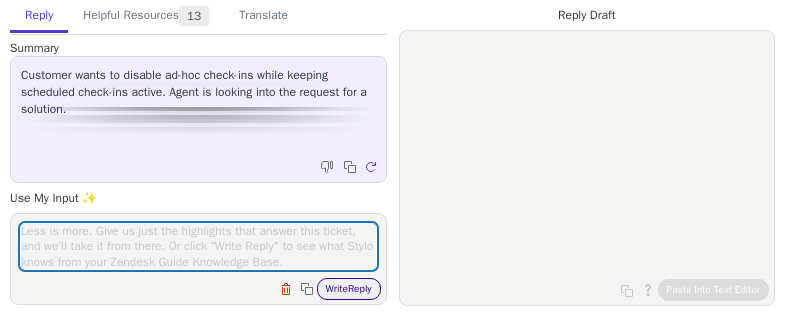 click on "Write  Reply" at bounding box center [349, 289] 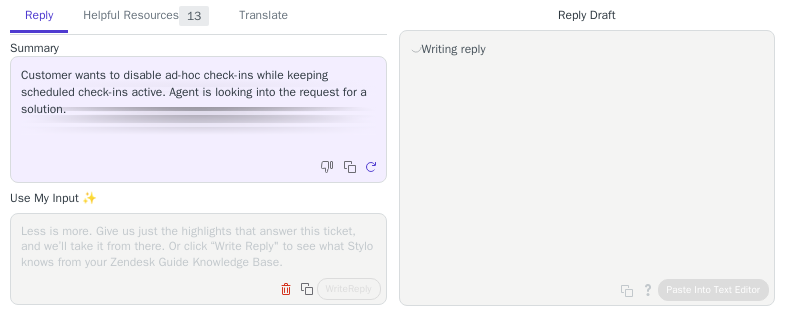 click at bounding box center [198, 246] 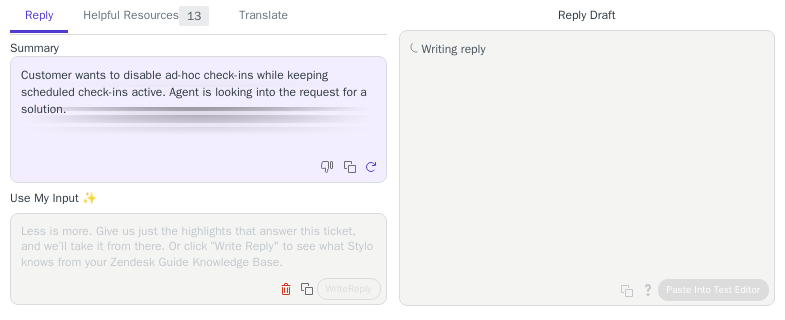 paste on "Hello Samantha,
It is not possible to disable ad-hoc chec-ins. We can only disable all check-ins.
Please confrim if the ticket can be closed" 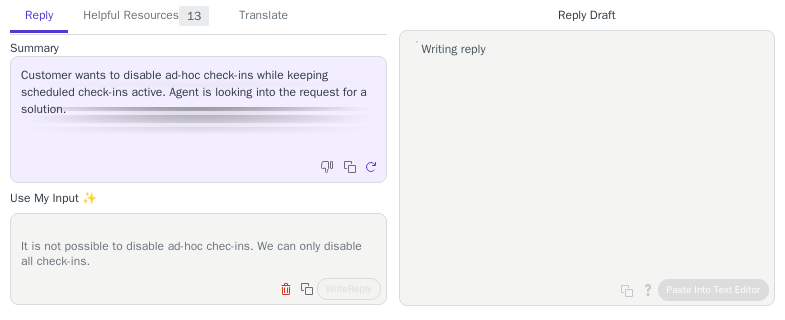 scroll, scrollTop: 0, scrollLeft: 0, axis: both 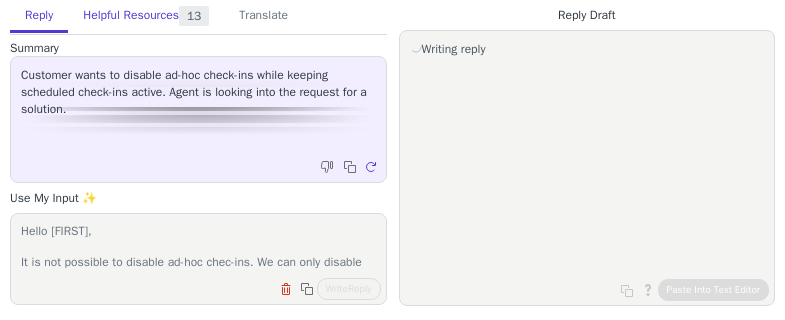 type on "Hello Samantha,
It is not possible to disable ad-hoc chec-ins. We can only disable all check-ins.
Please confrim if the ticket can be closed" 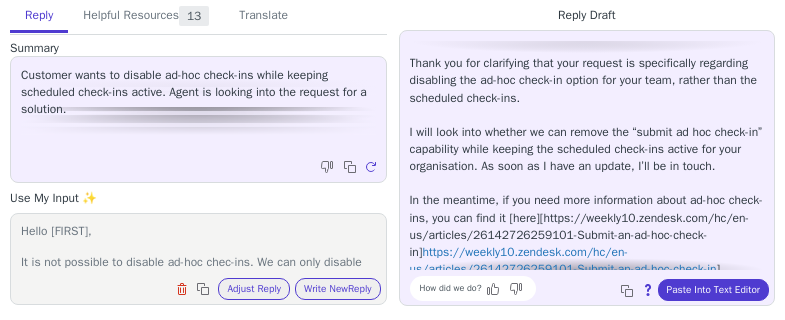 scroll, scrollTop: 0, scrollLeft: 0, axis: both 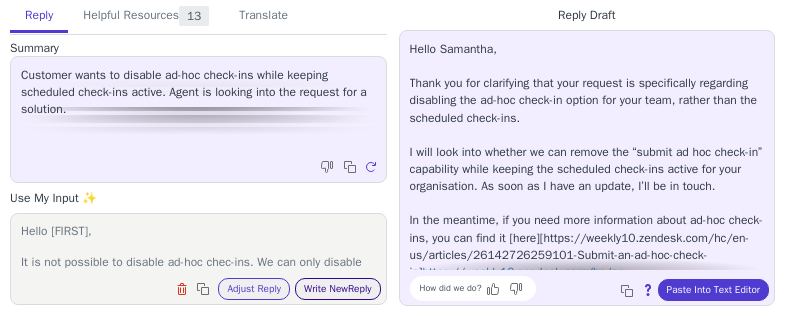 click on "Write New  Reply" at bounding box center [338, 289] 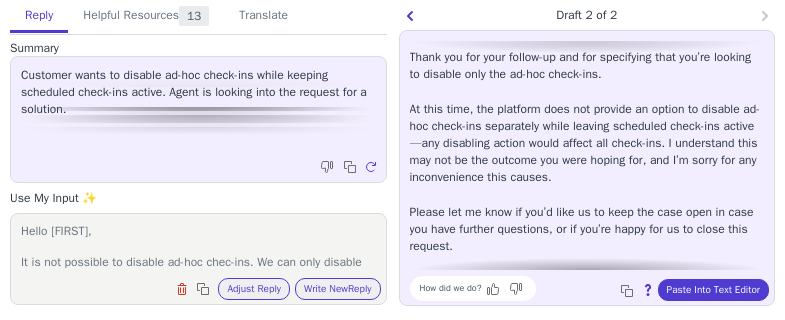 scroll, scrollTop: 0, scrollLeft: 0, axis: both 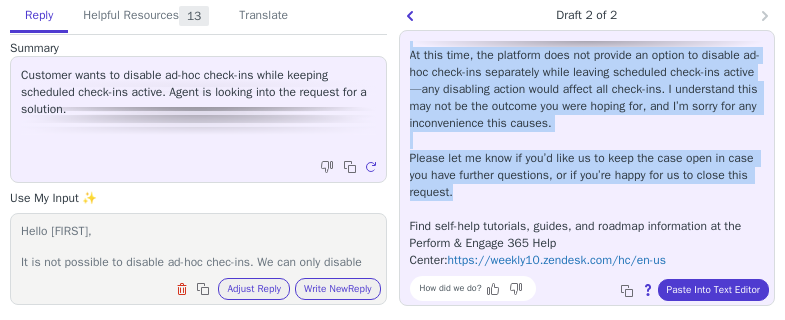 drag, startPoint x: 412, startPoint y: 47, endPoint x: 524, endPoint y: 194, distance: 184.8053 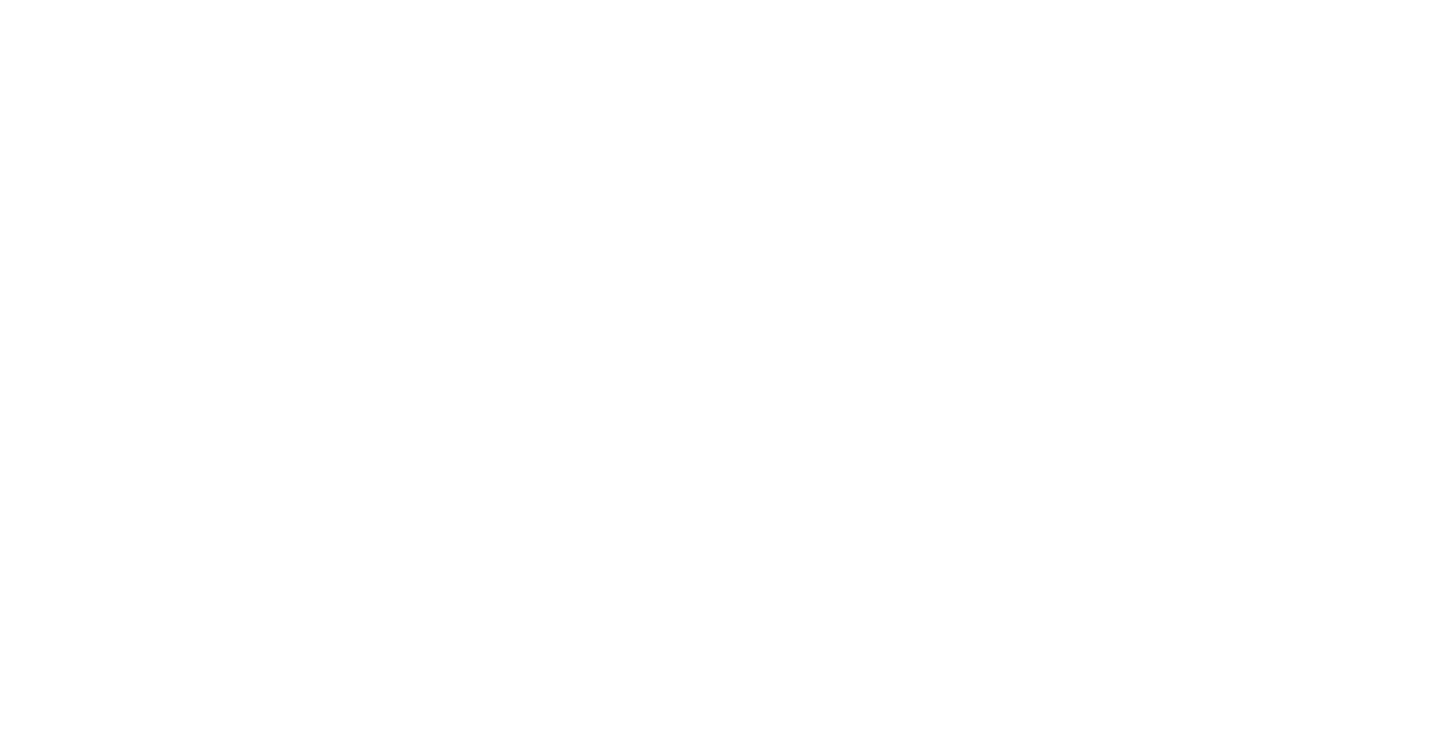 scroll, scrollTop: 0, scrollLeft: 0, axis: both 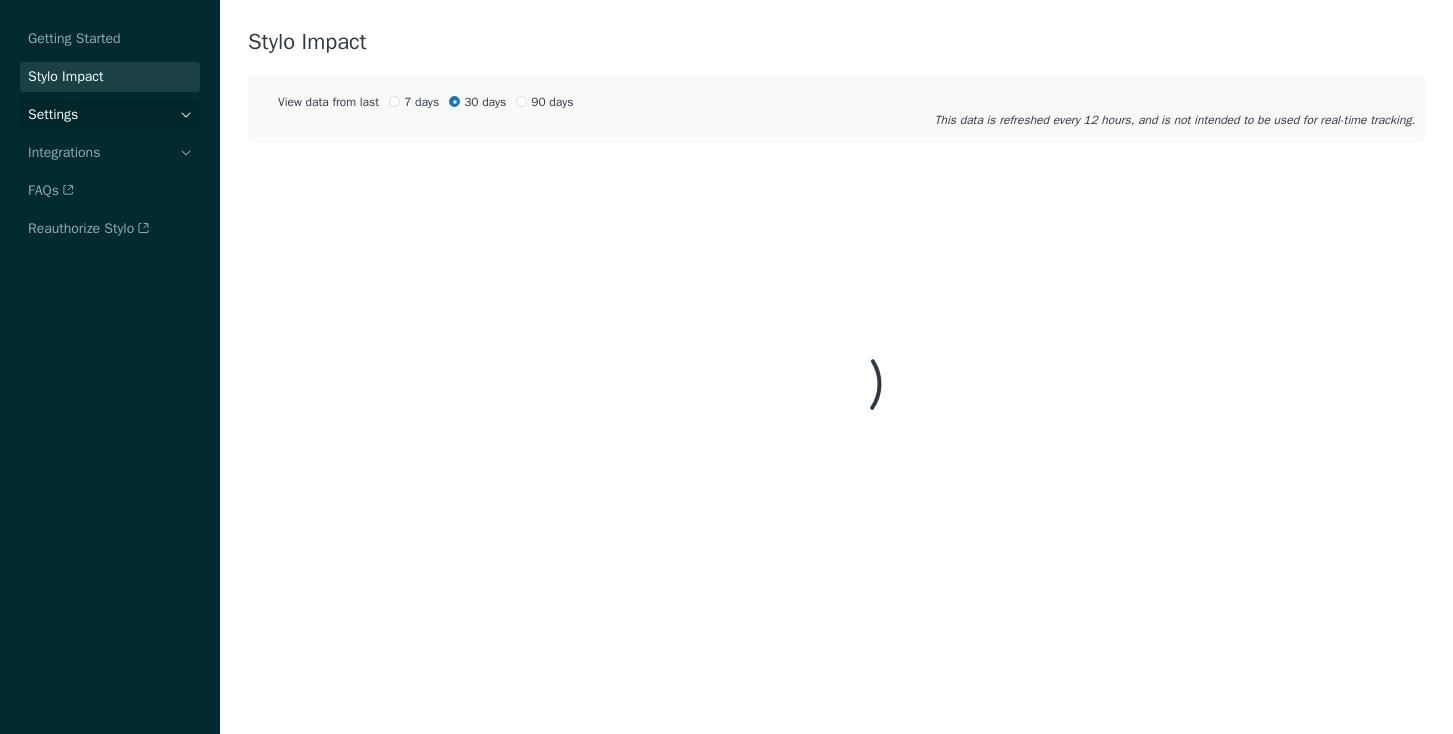 click at bounding box center [186, 115] 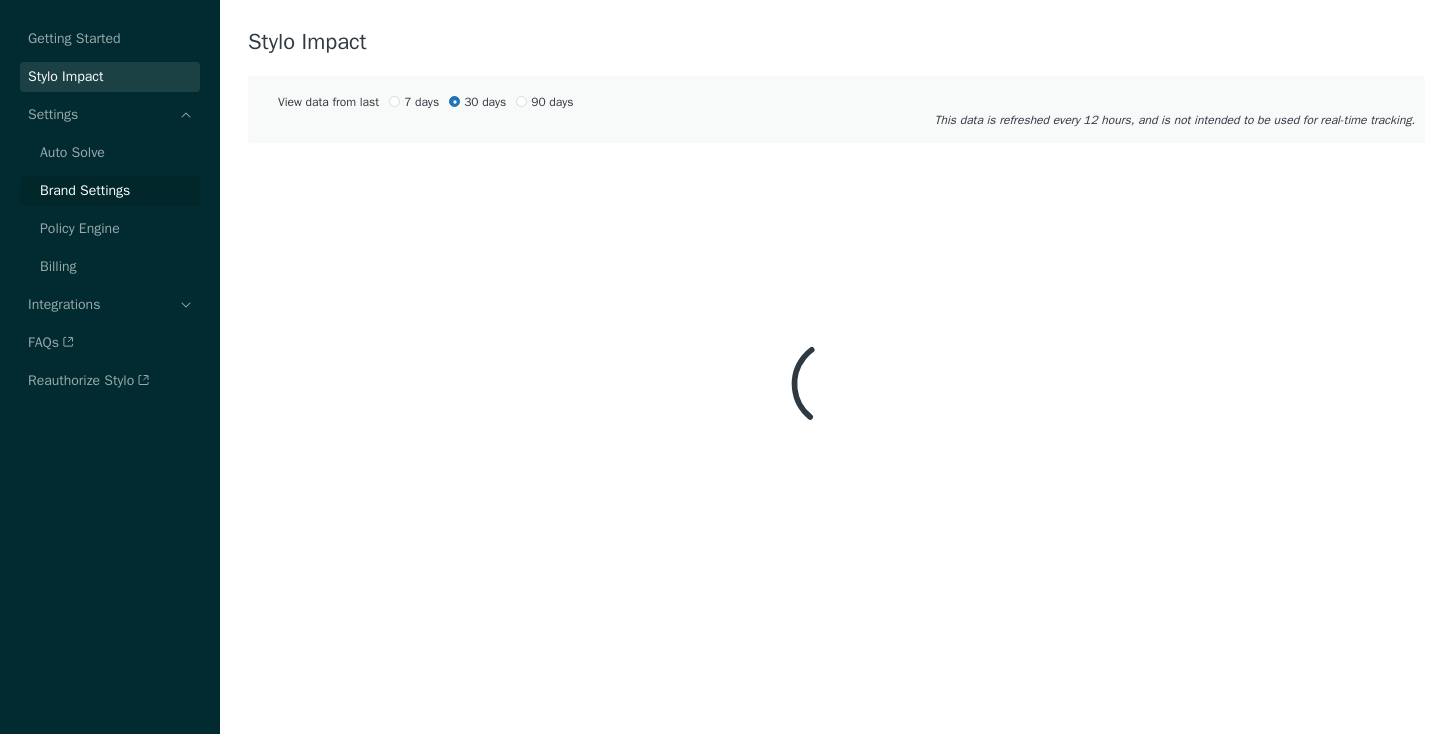 click on "Brand Settings" at bounding box center [72, 153] 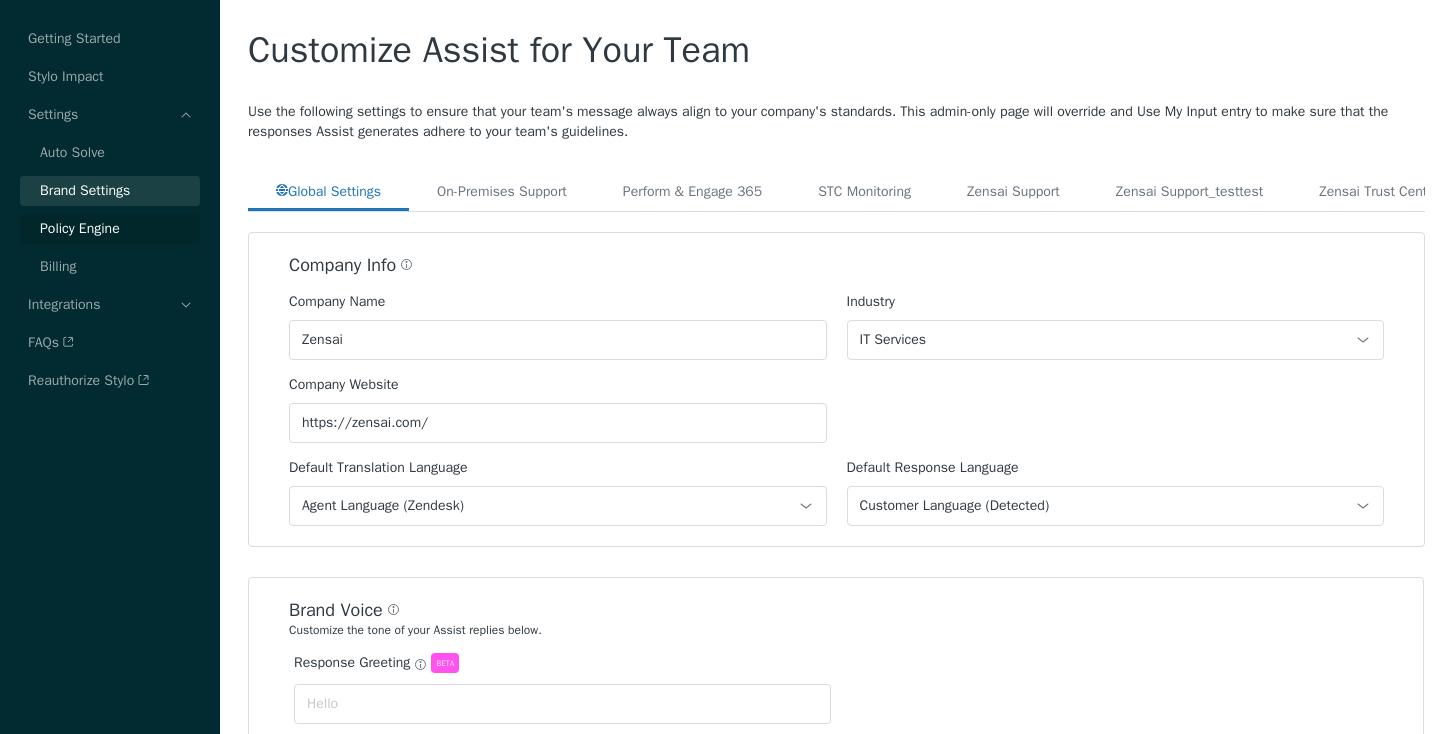 click on "Policy Engine" at bounding box center (72, 153) 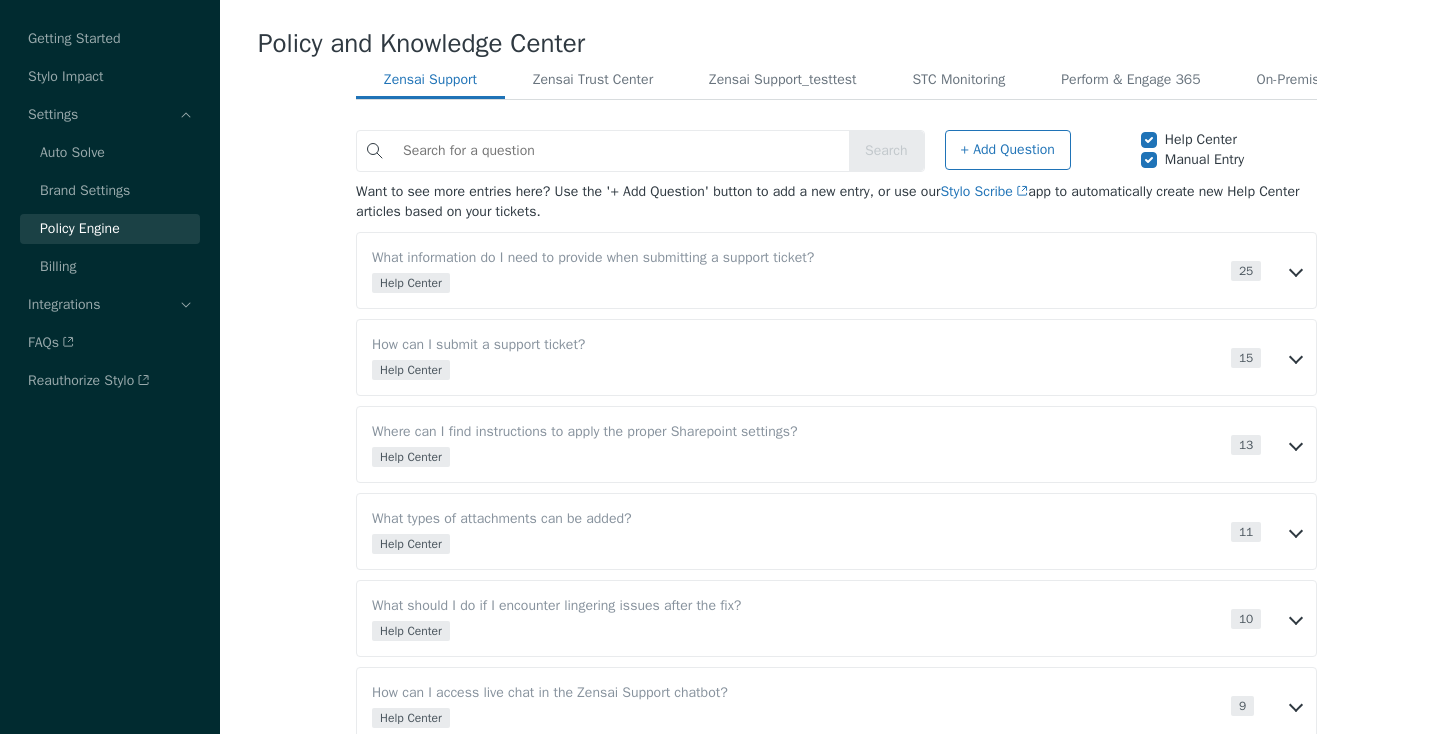 scroll, scrollTop: 400, scrollLeft: 0, axis: vertical 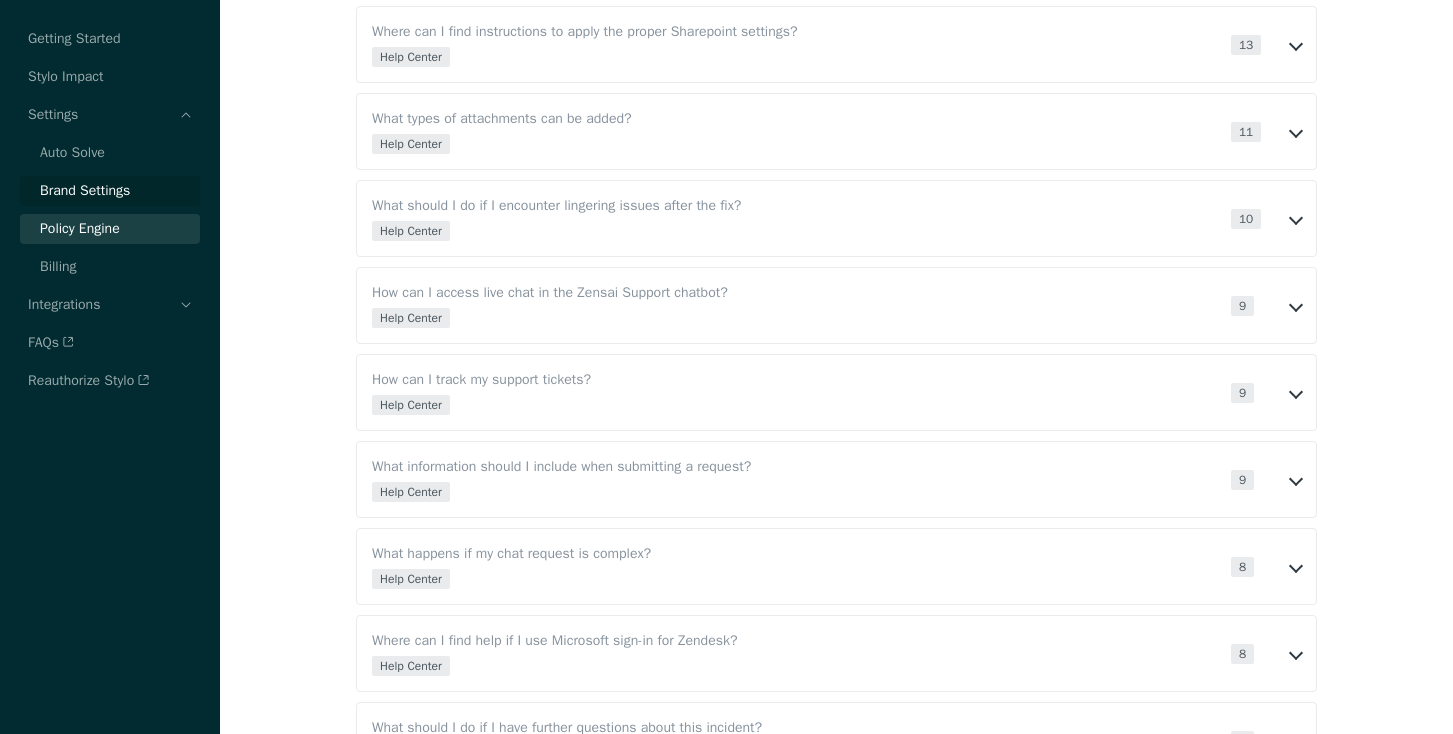 click on "Brand Settings" at bounding box center [72, 153] 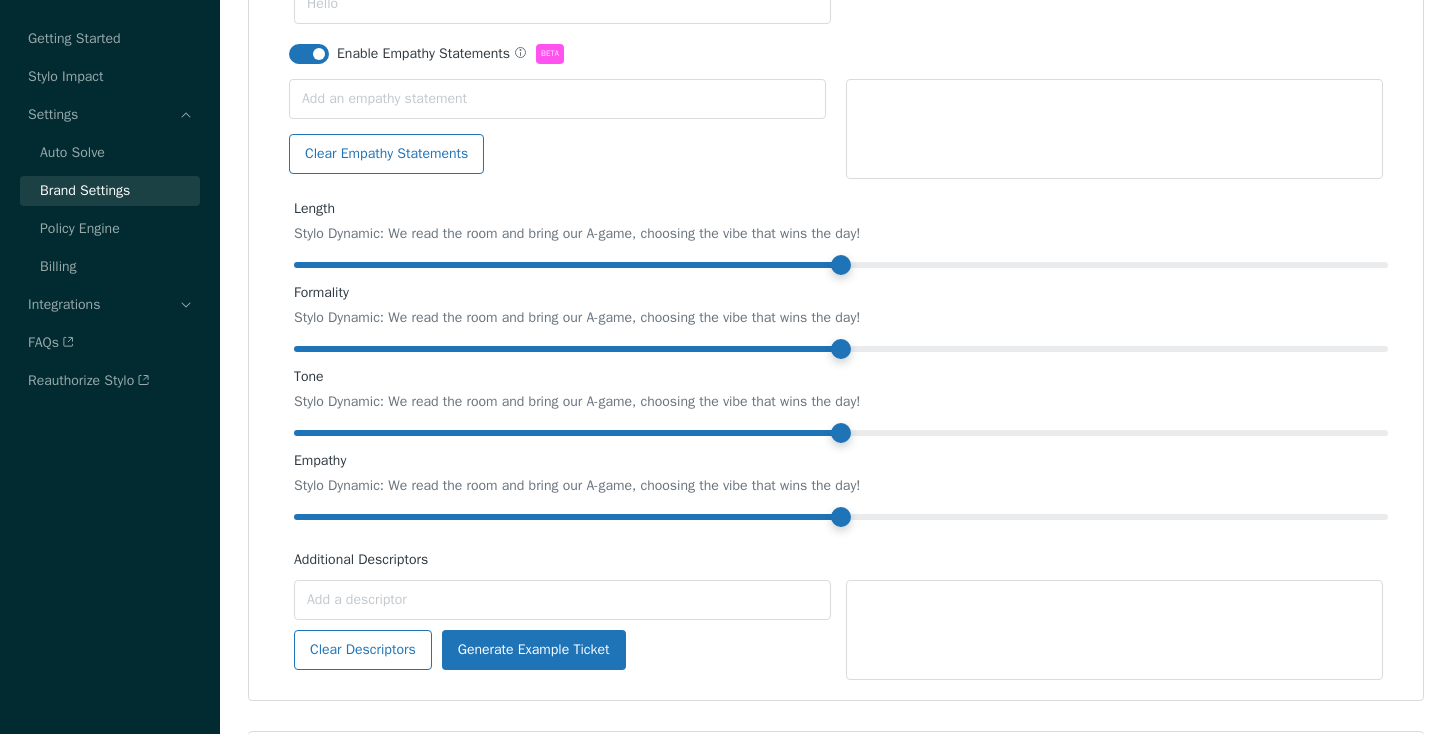 scroll, scrollTop: 800, scrollLeft: 0, axis: vertical 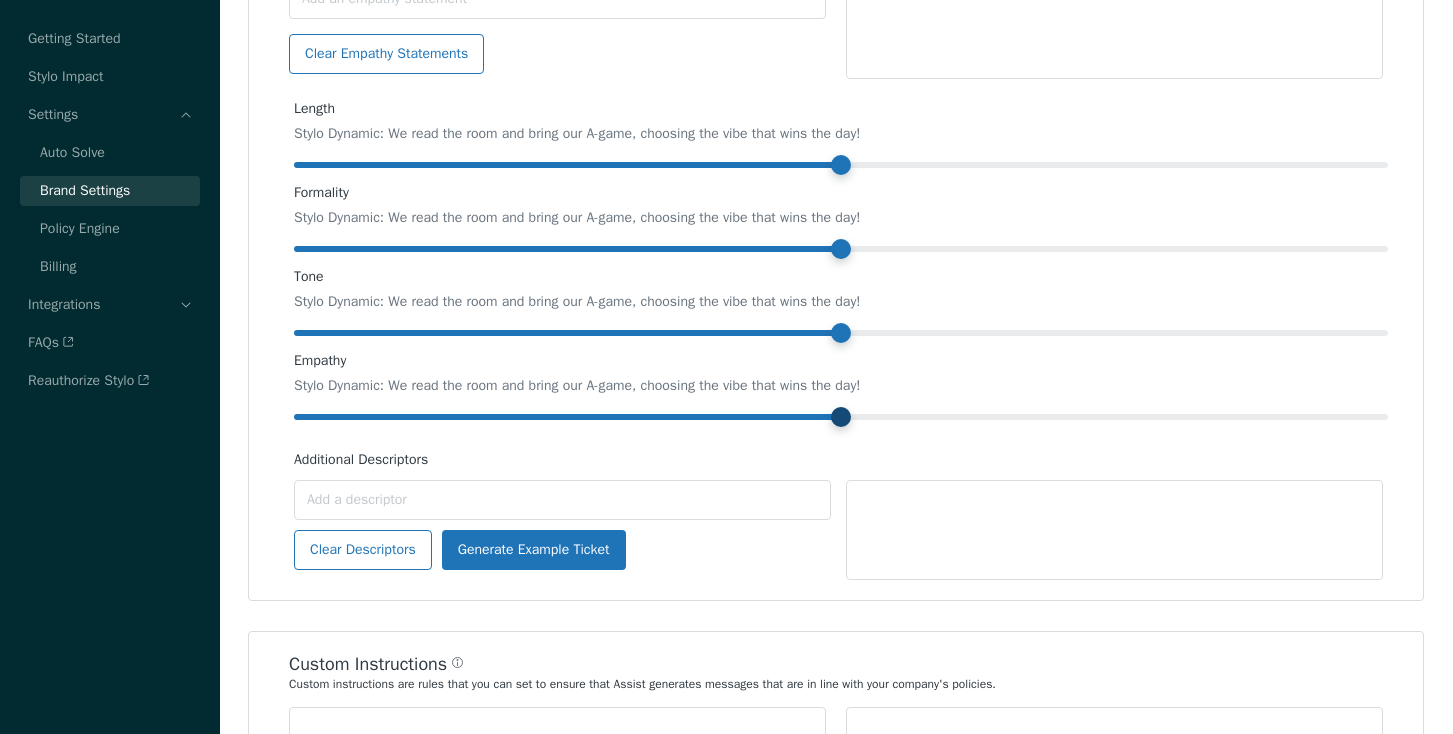 drag, startPoint x: 828, startPoint y: 432, endPoint x: 724, endPoint y: 429, distance: 104.04326 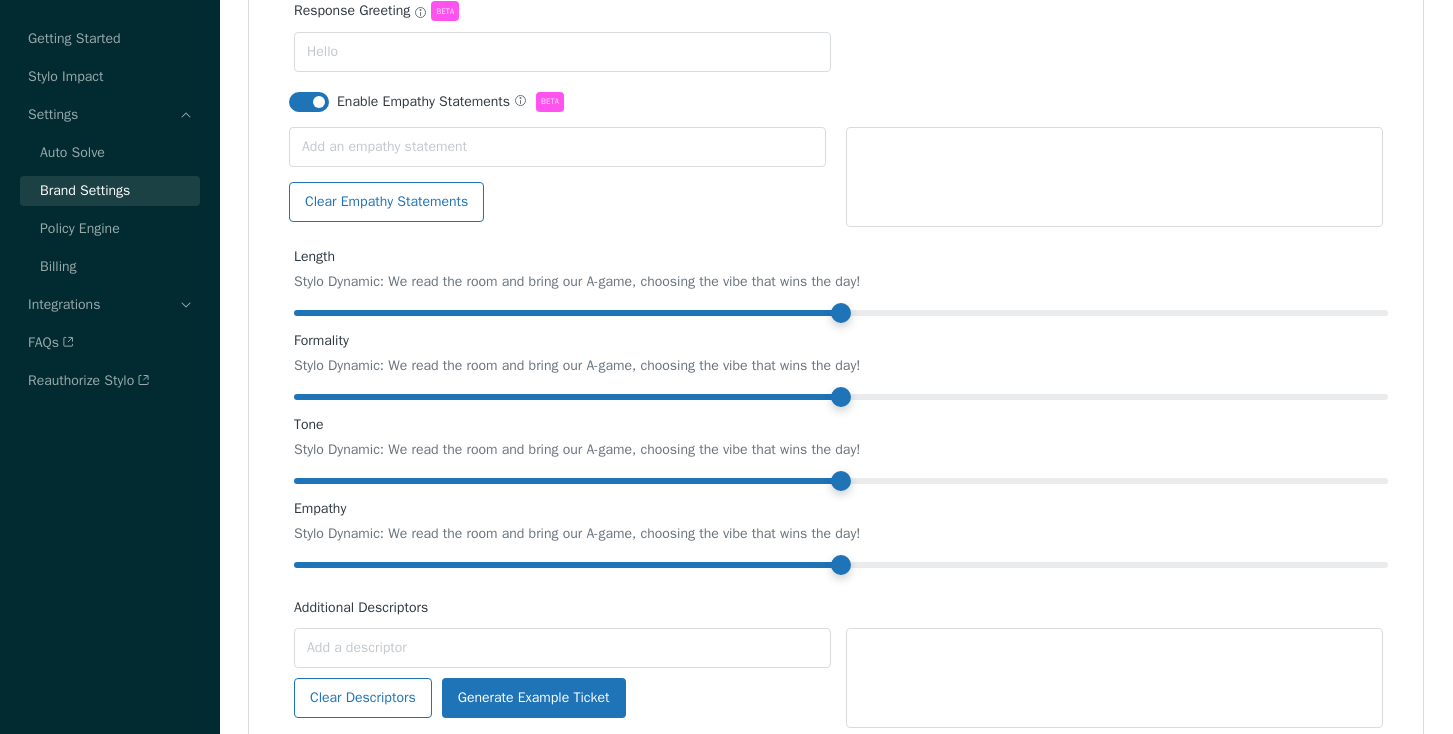 scroll, scrollTop: 700, scrollLeft: 0, axis: vertical 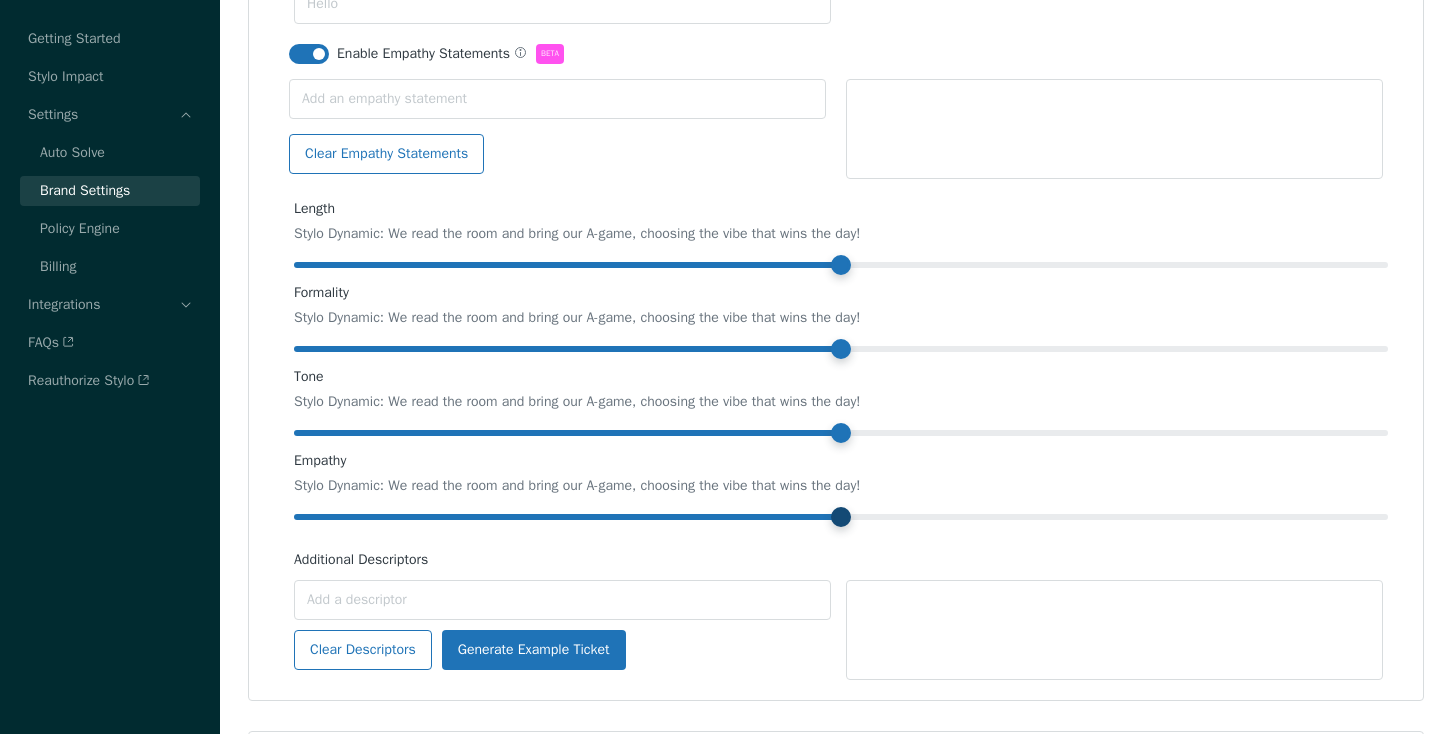 click at bounding box center [841, 265] 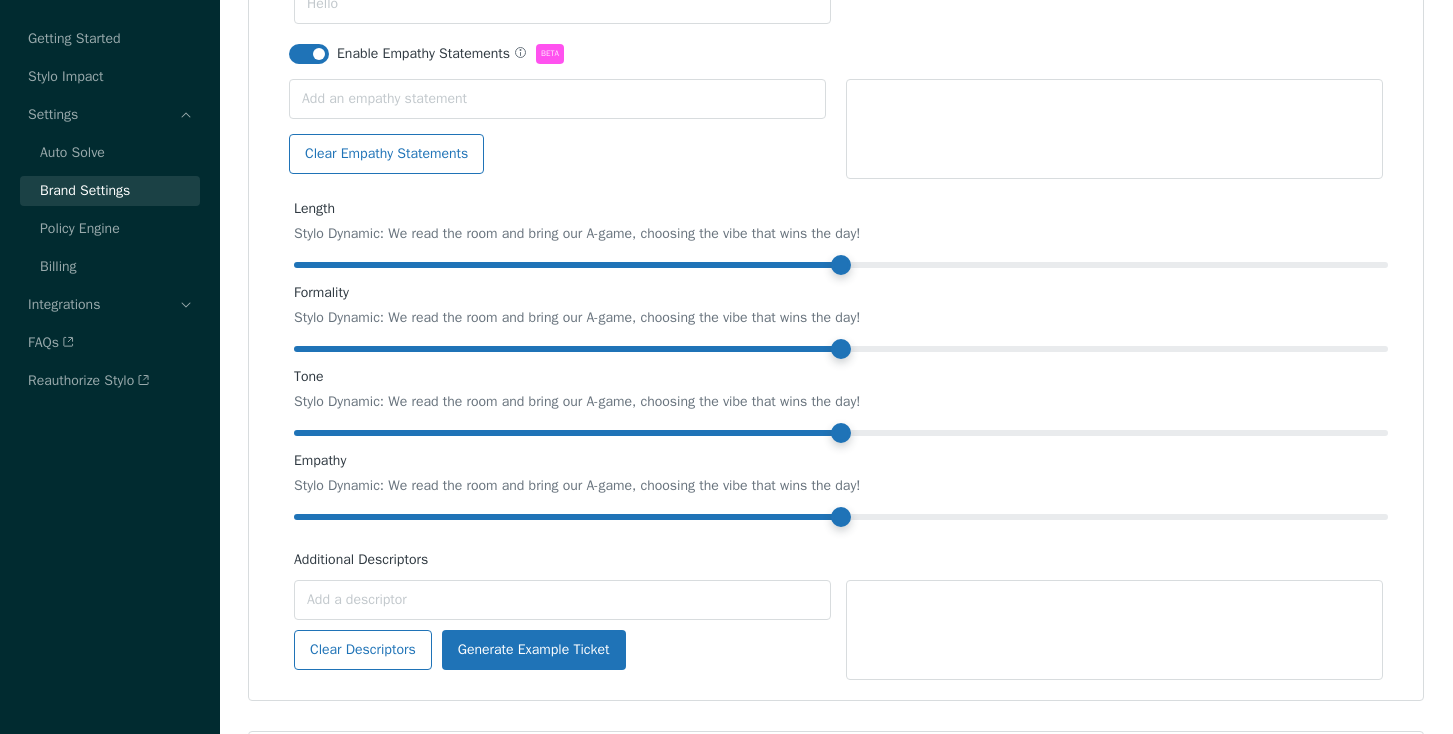 scroll, scrollTop: 600, scrollLeft: 0, axis: vertical 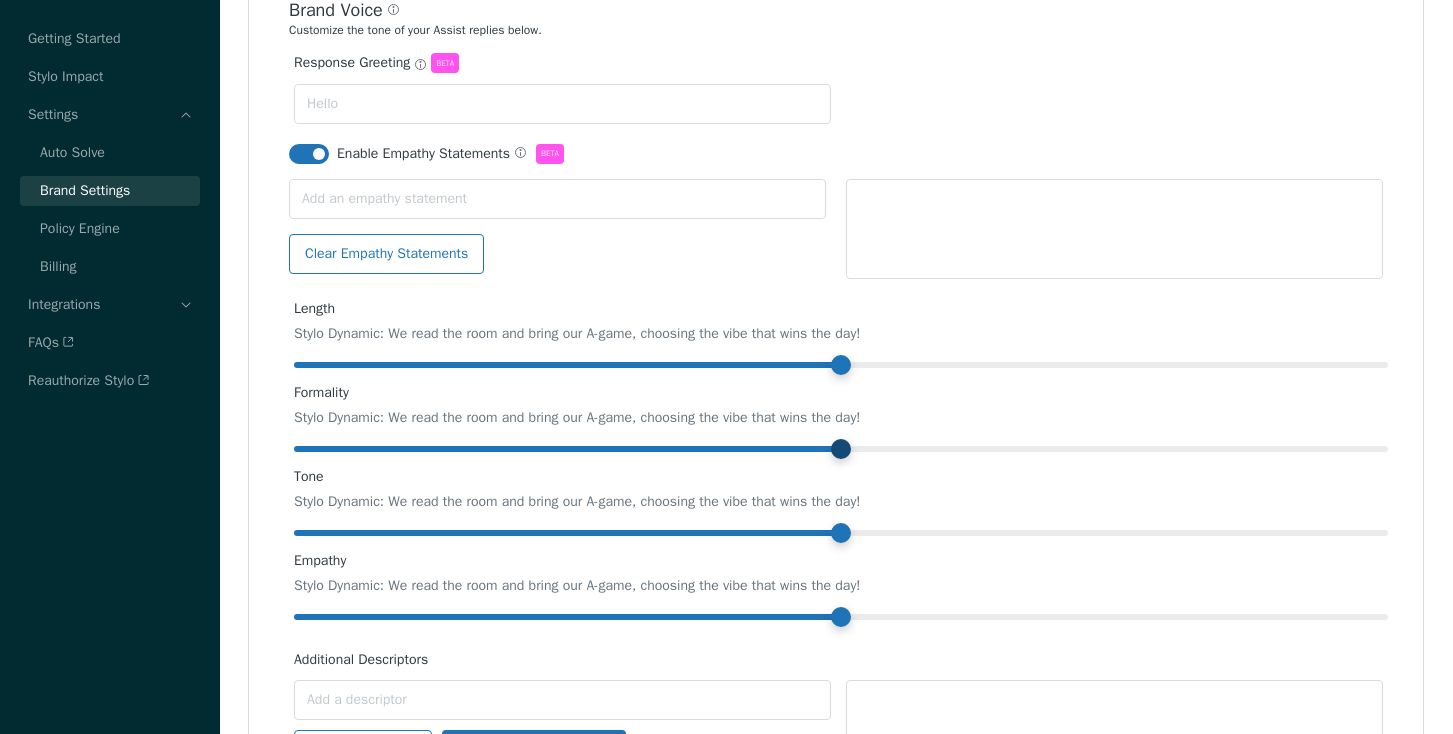 drag, startPoint x: 830, startPoint y: 470, endPoint x: 928, endPoint y: 470, distance: 98 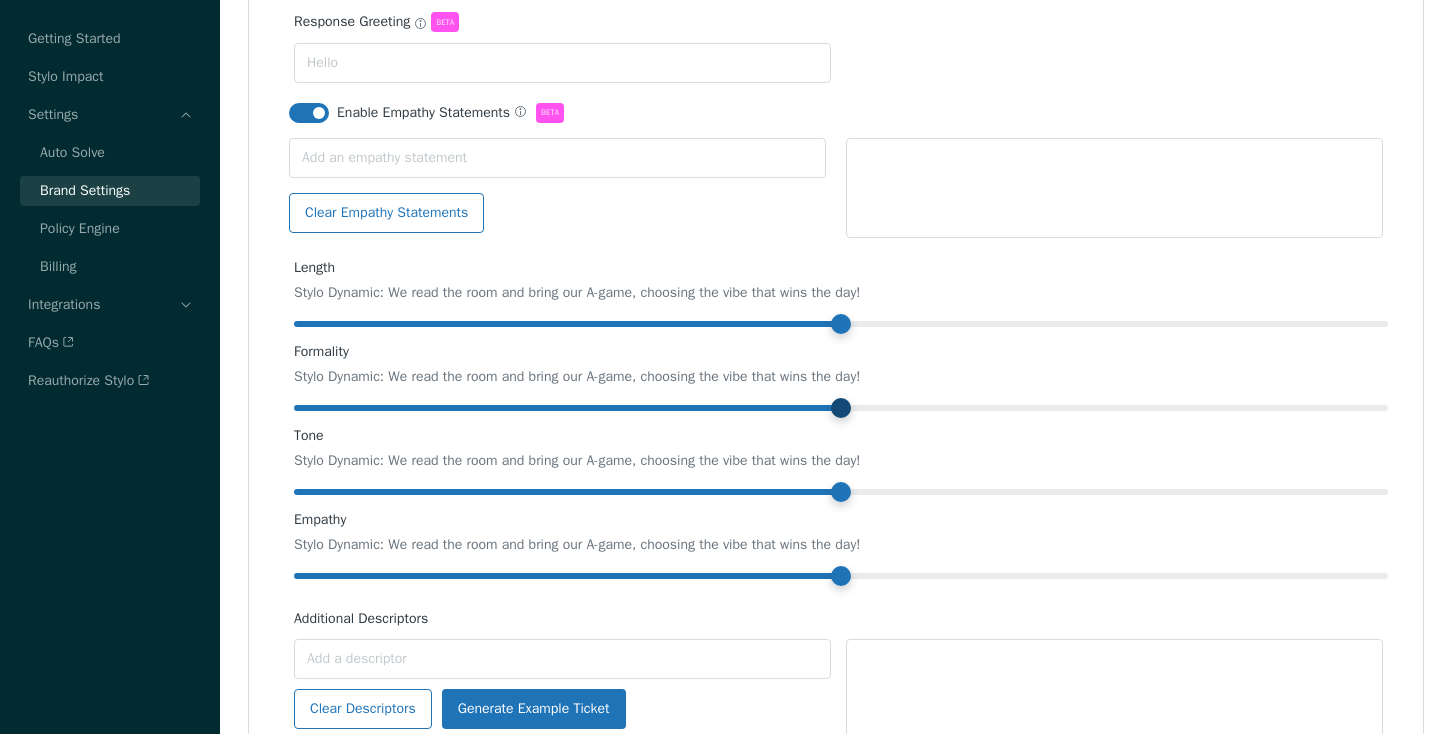 scroll, scrollTop: 700, scrollLeft: 0, axis: vertical 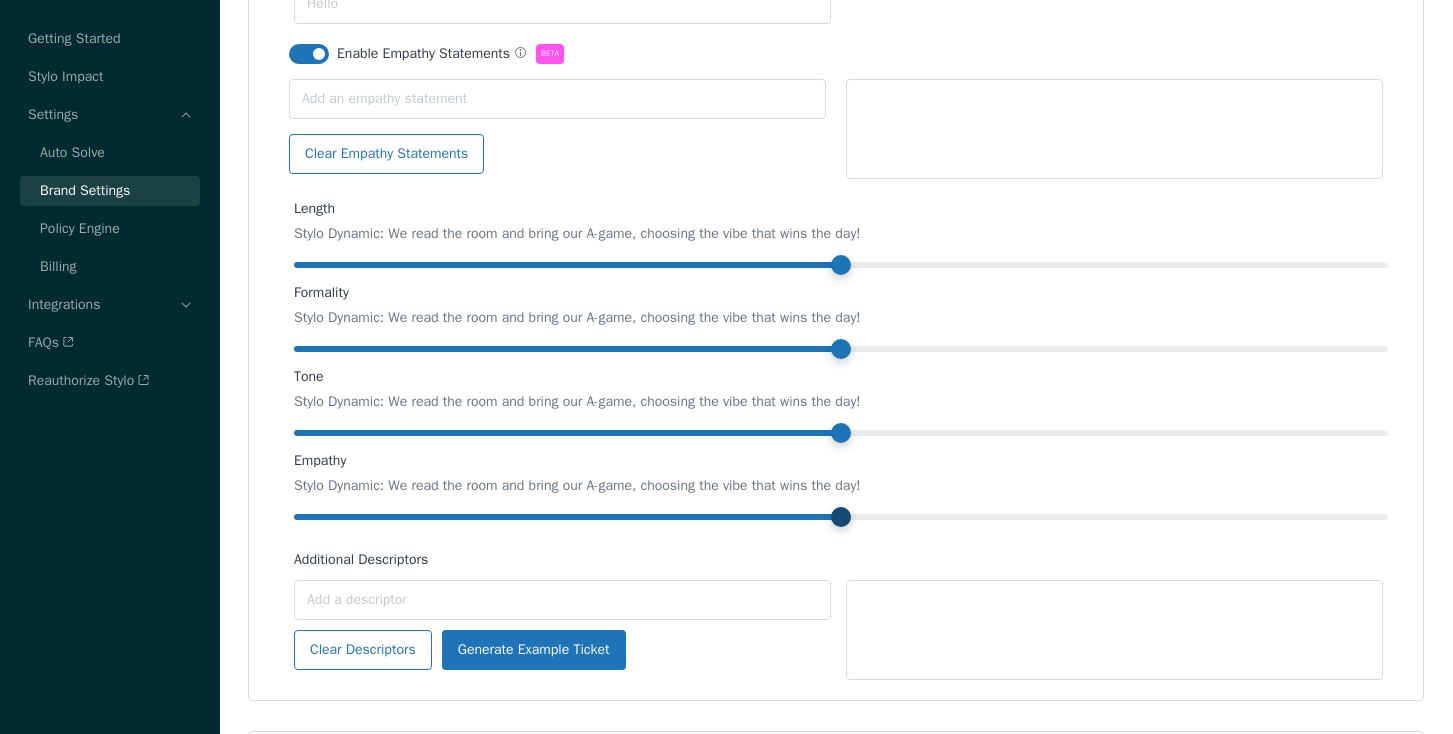 drag, startPoint x: 829, startPoint y: 528, endPoint x: 906, endPoint y: 536, distance: 77.41447 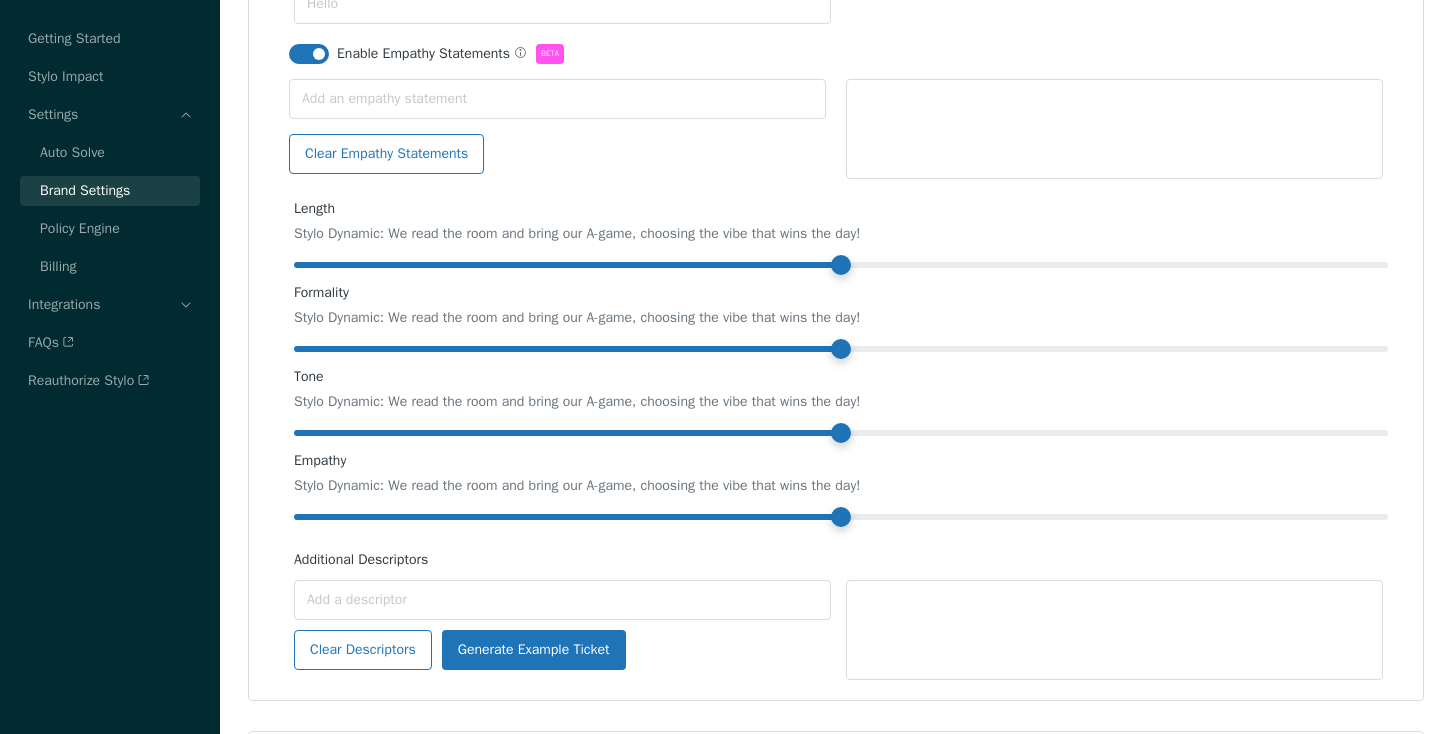 drag, startPoint x: 820, startPoint y: 530, endPoint x: 789, endPoint y: 406, distance: 127.81628 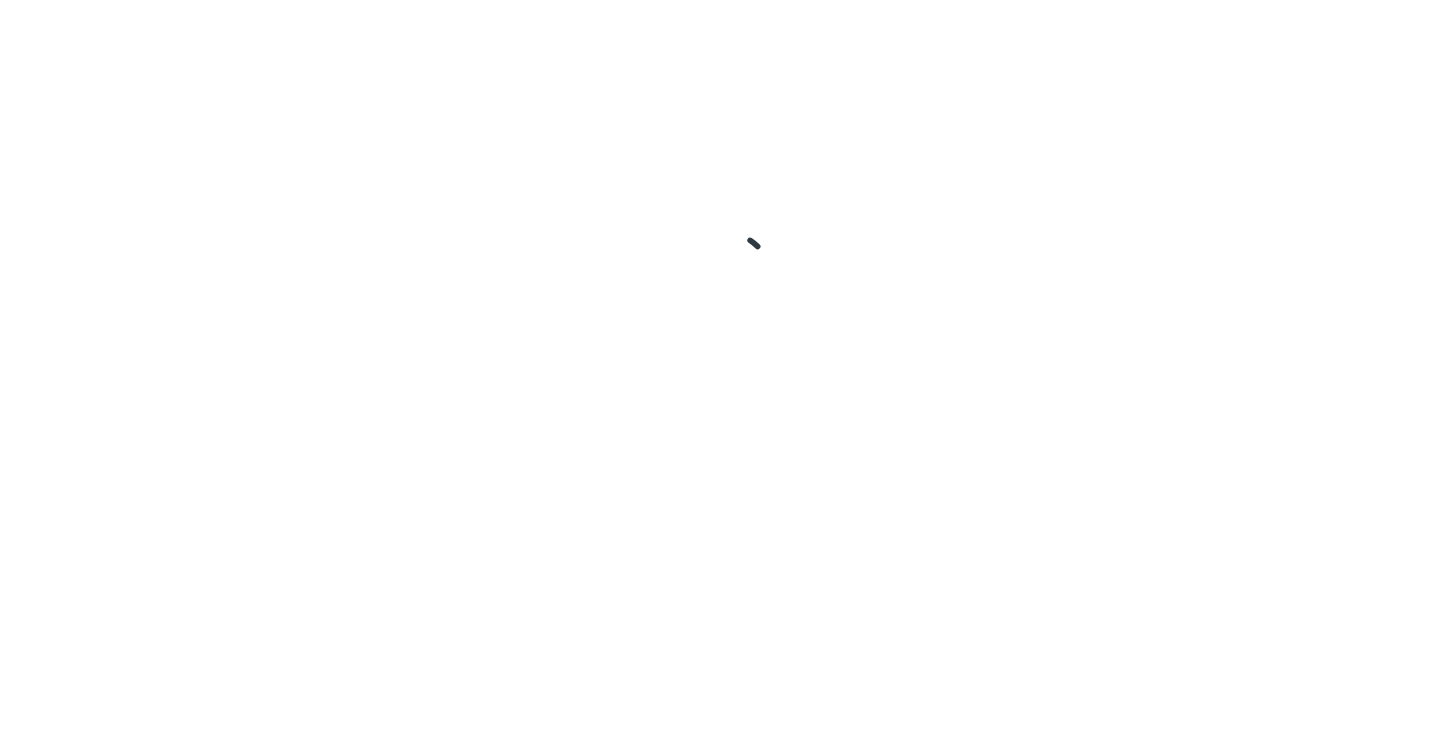 scroll, scrollTop: 0, scrollLeft: 0, axis: both 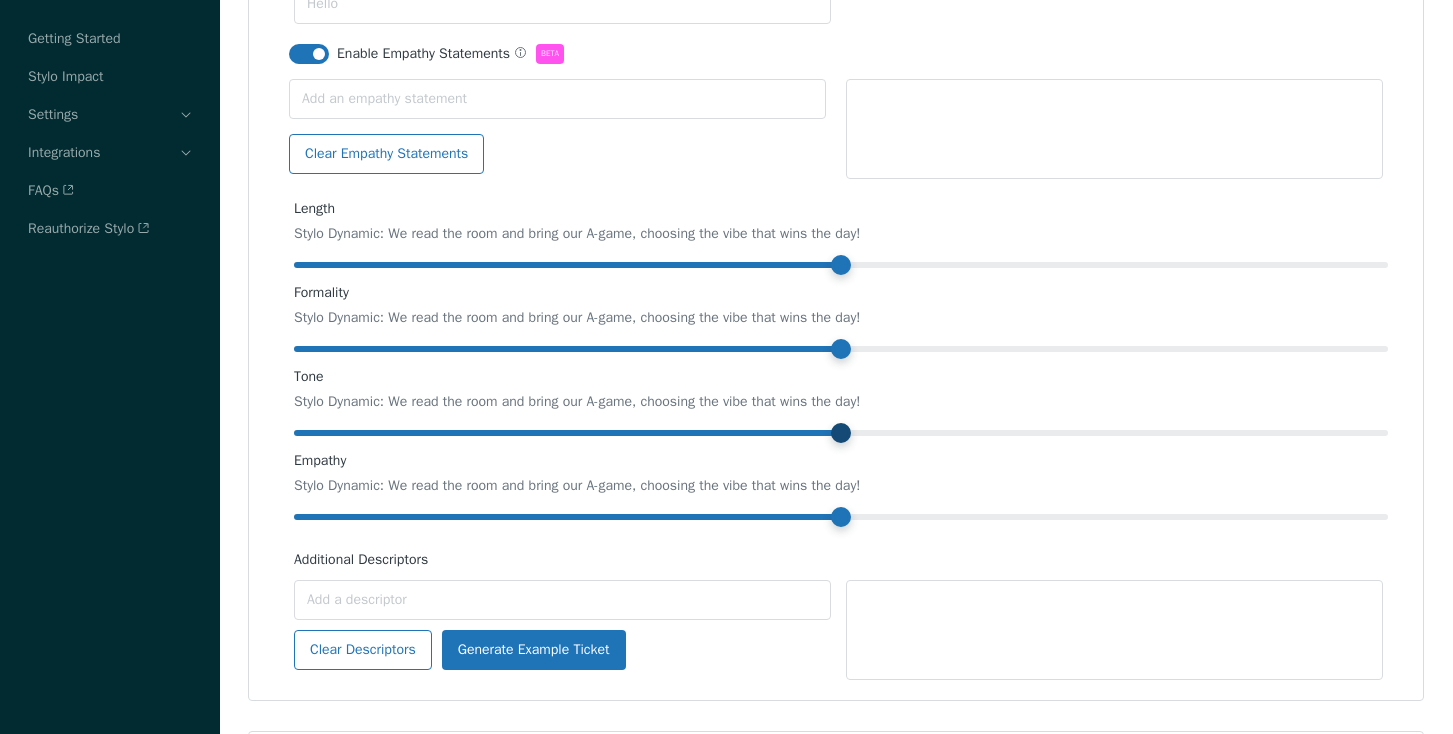 drag, startPoint x: 835, startPoint y: 446, endPoint x: 879, endPoint y: 447, distance: 44.011364 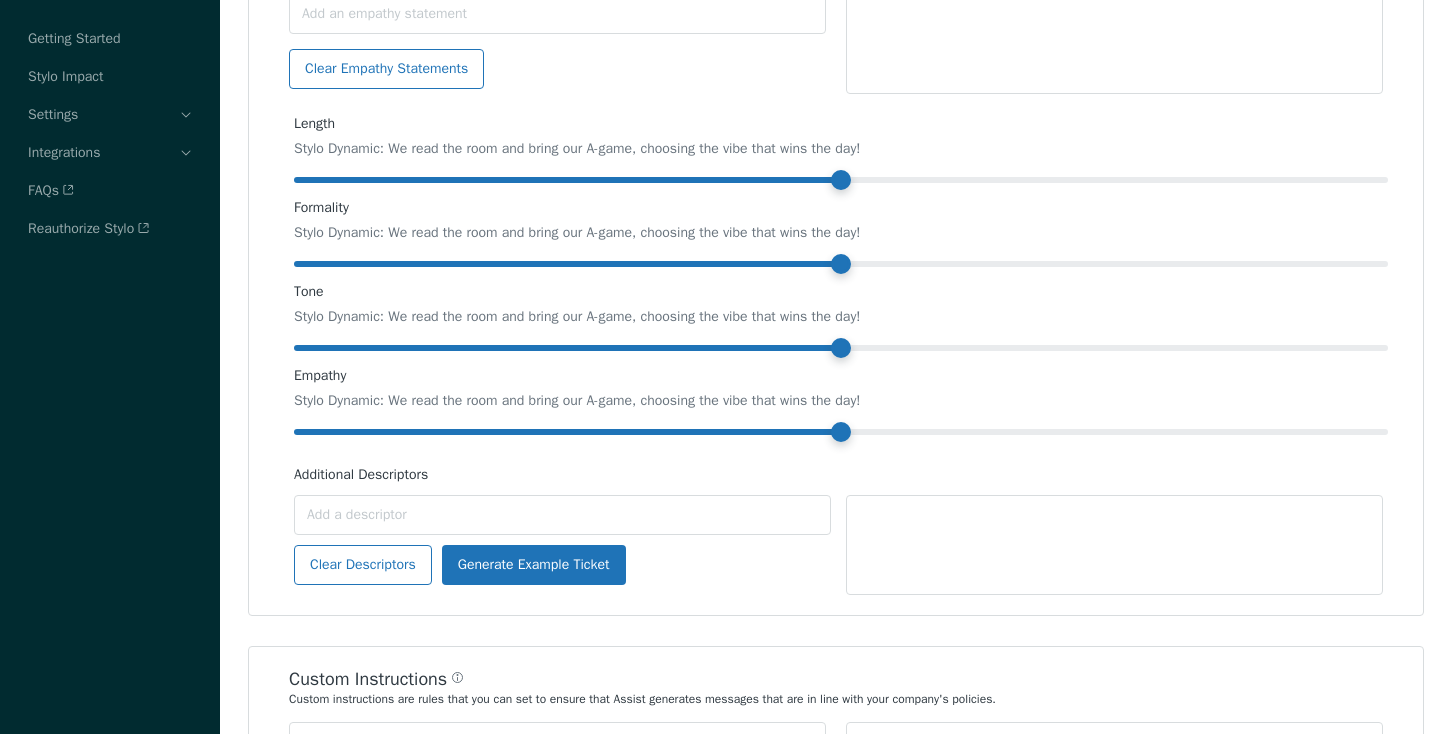 scroll, scrollTop: 700, scrollLeft: 0, axis: vertical 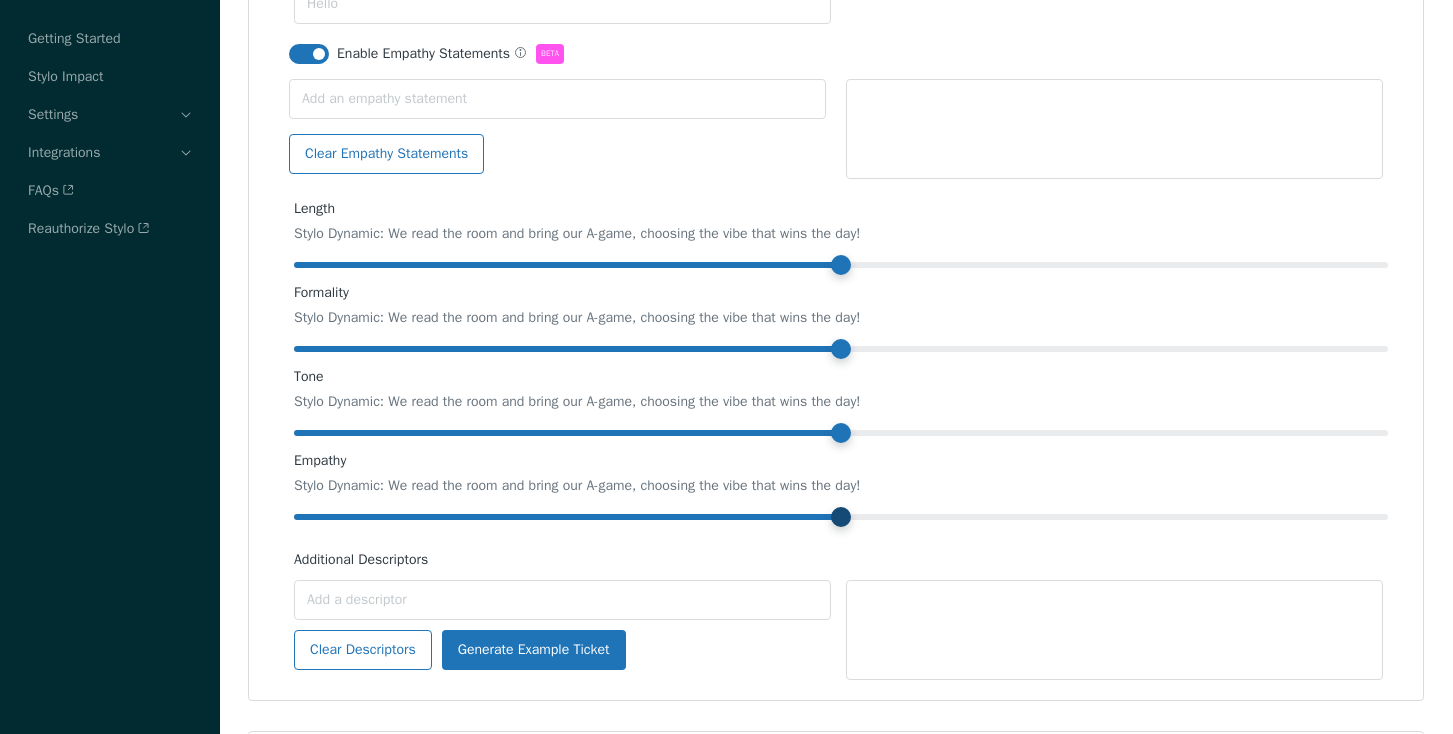 drag, startPoint x: 829, startPoint y: 526, endPoint x: 873, endPoint y: 531, distance: 44.28318 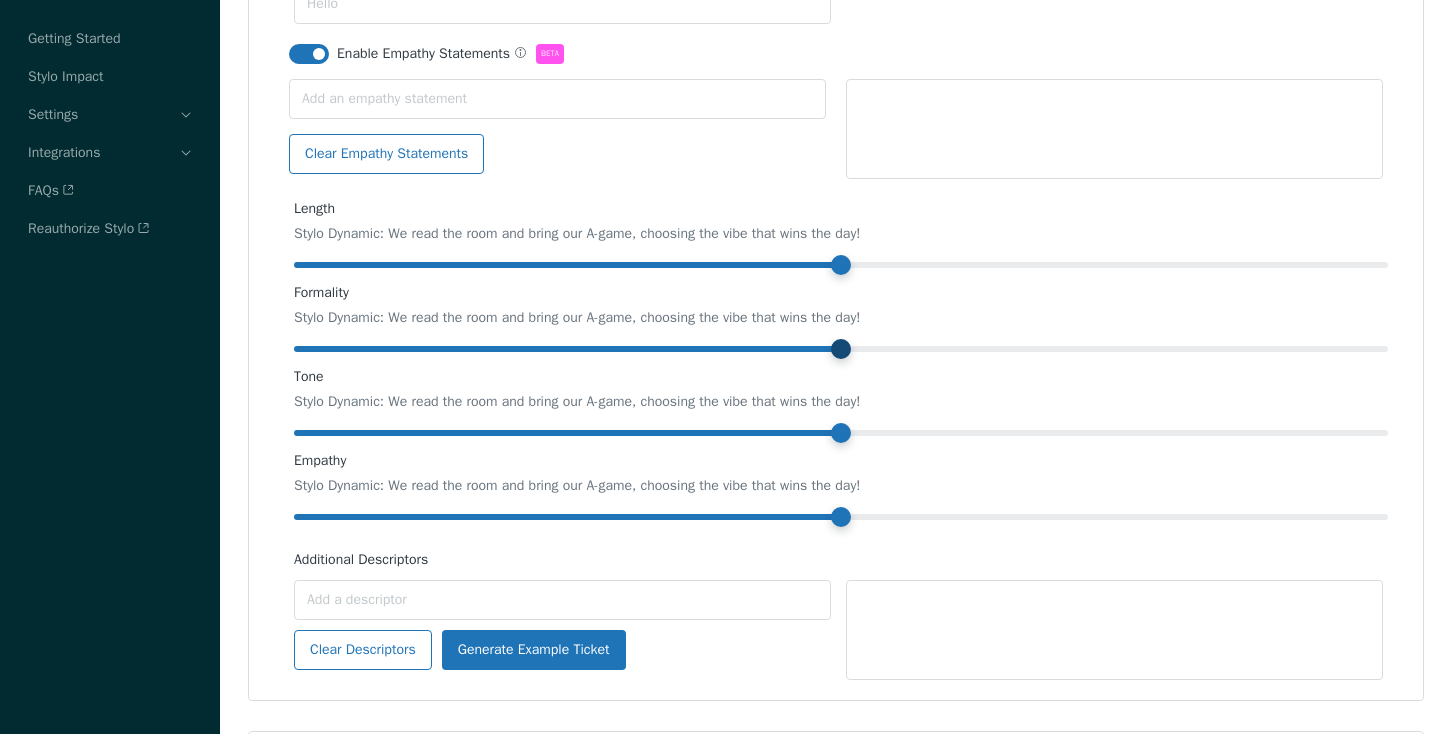 drag, startPoint x: 828, startPoint y: 365, endPoint x: 898, endPoint y: 369, distance: 70.11419 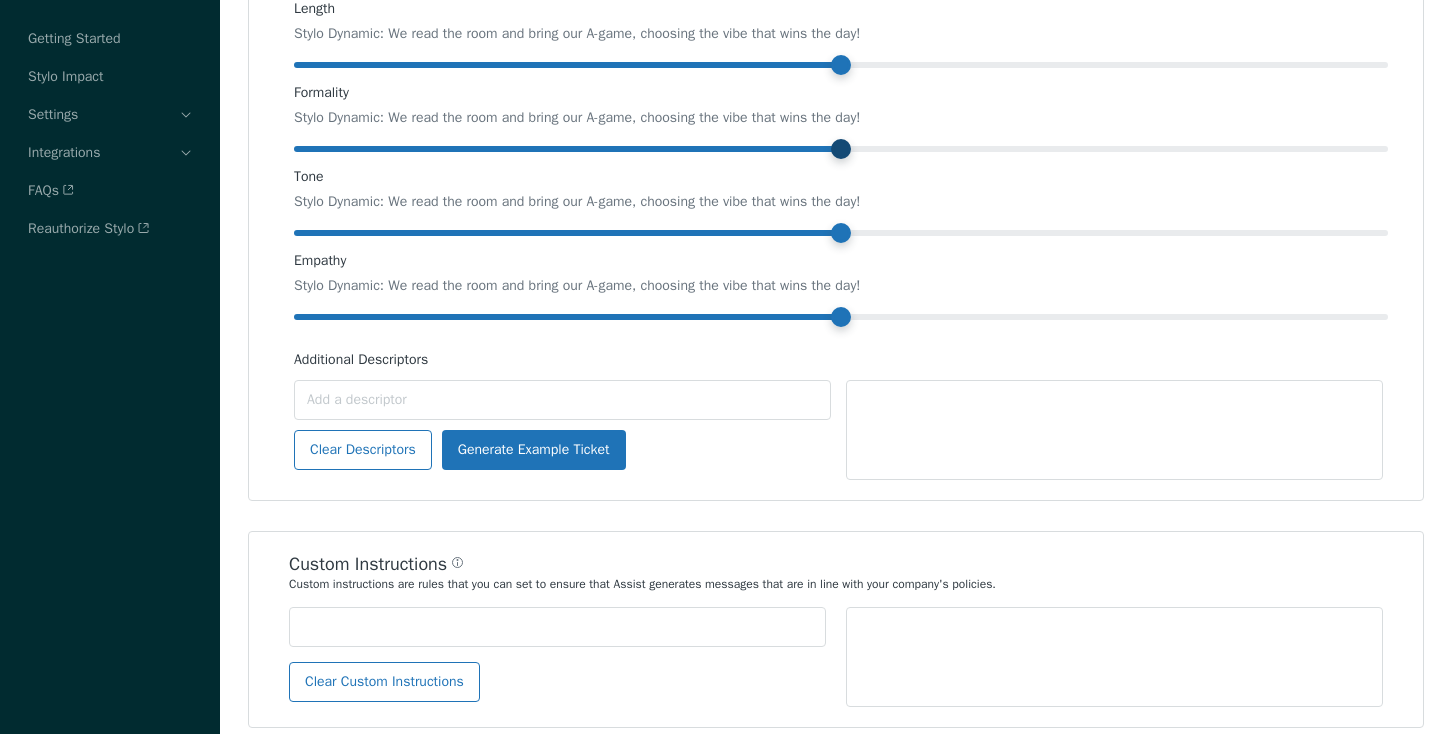 scroll, scrollTop: 700, scrollLeft: 0, axis: vertical 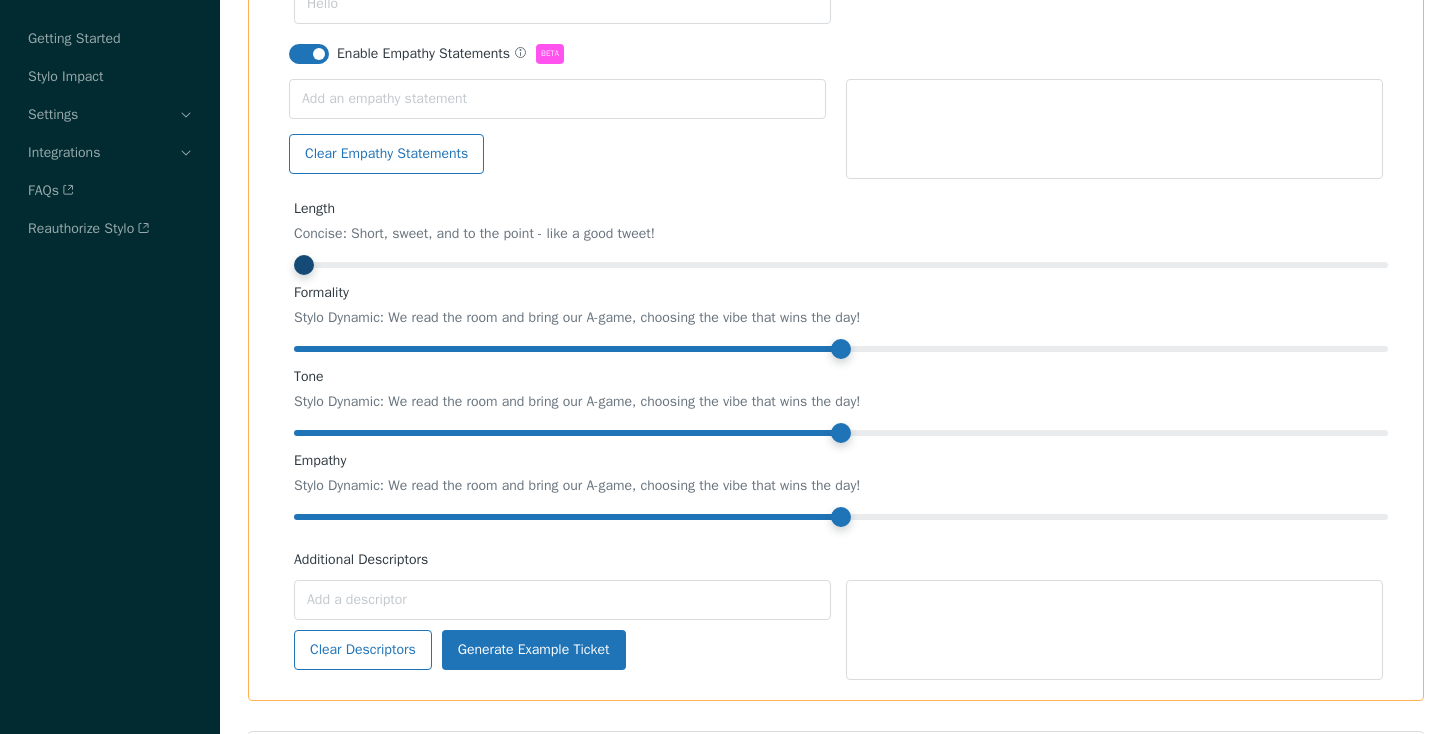 click at bounding box center [841, 265] 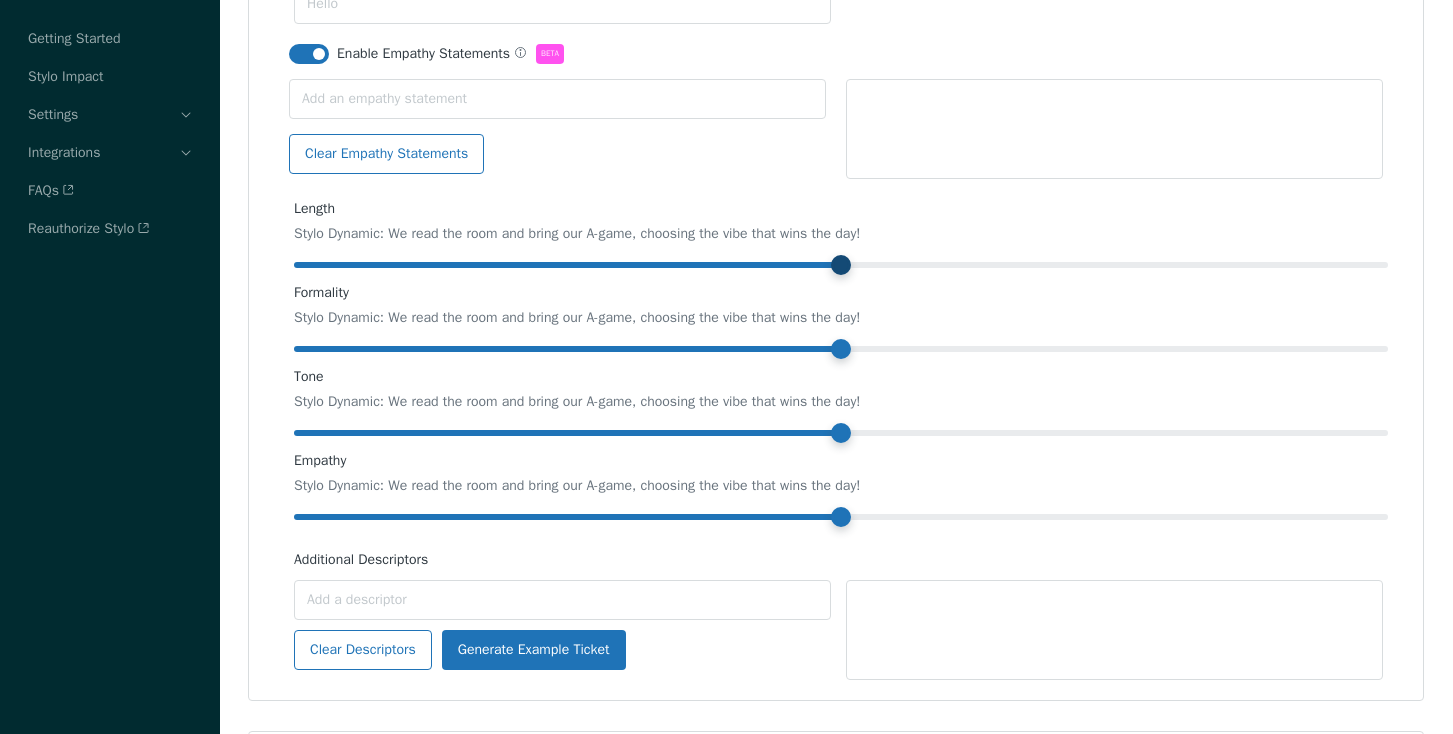 type on "1" 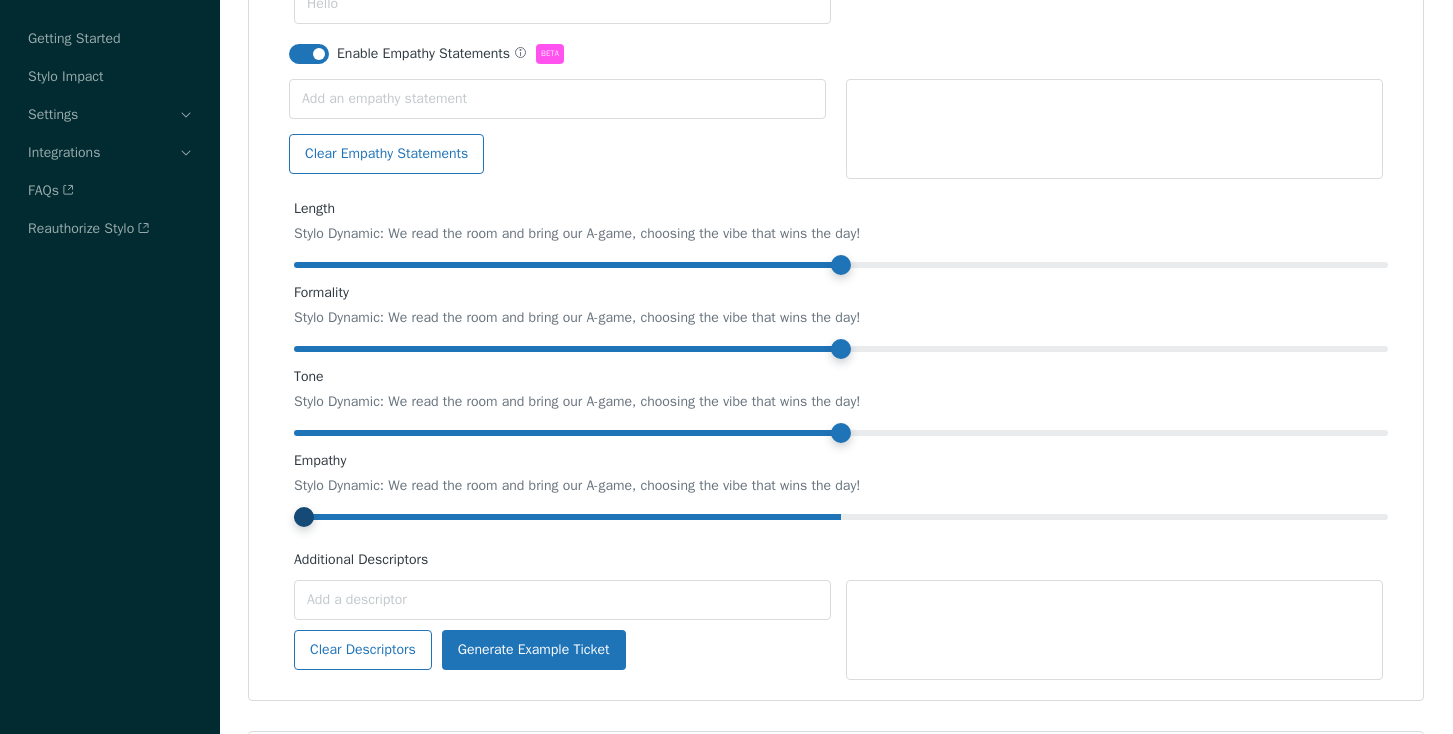 type on "0" 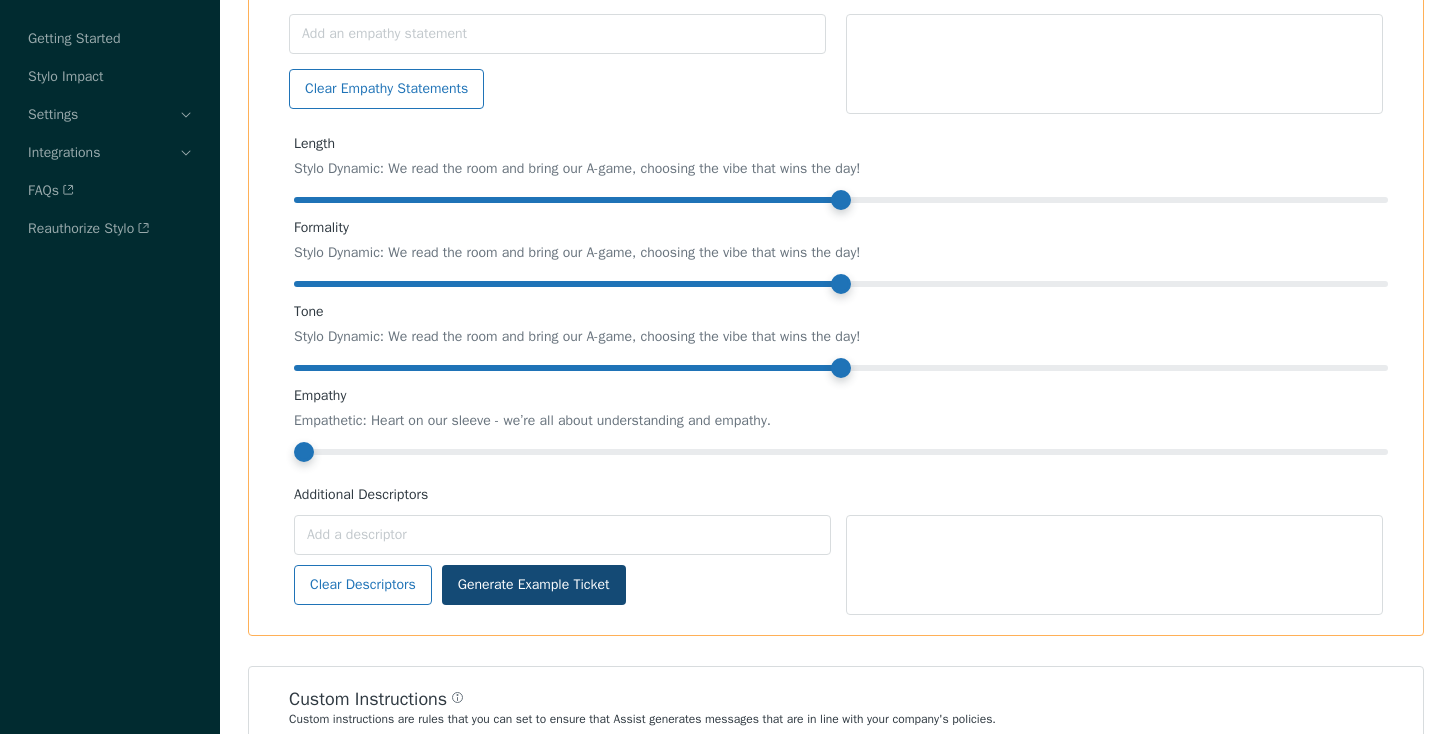 scroll, scrollTop: 900, scrollLeft: 0, axis: vertical 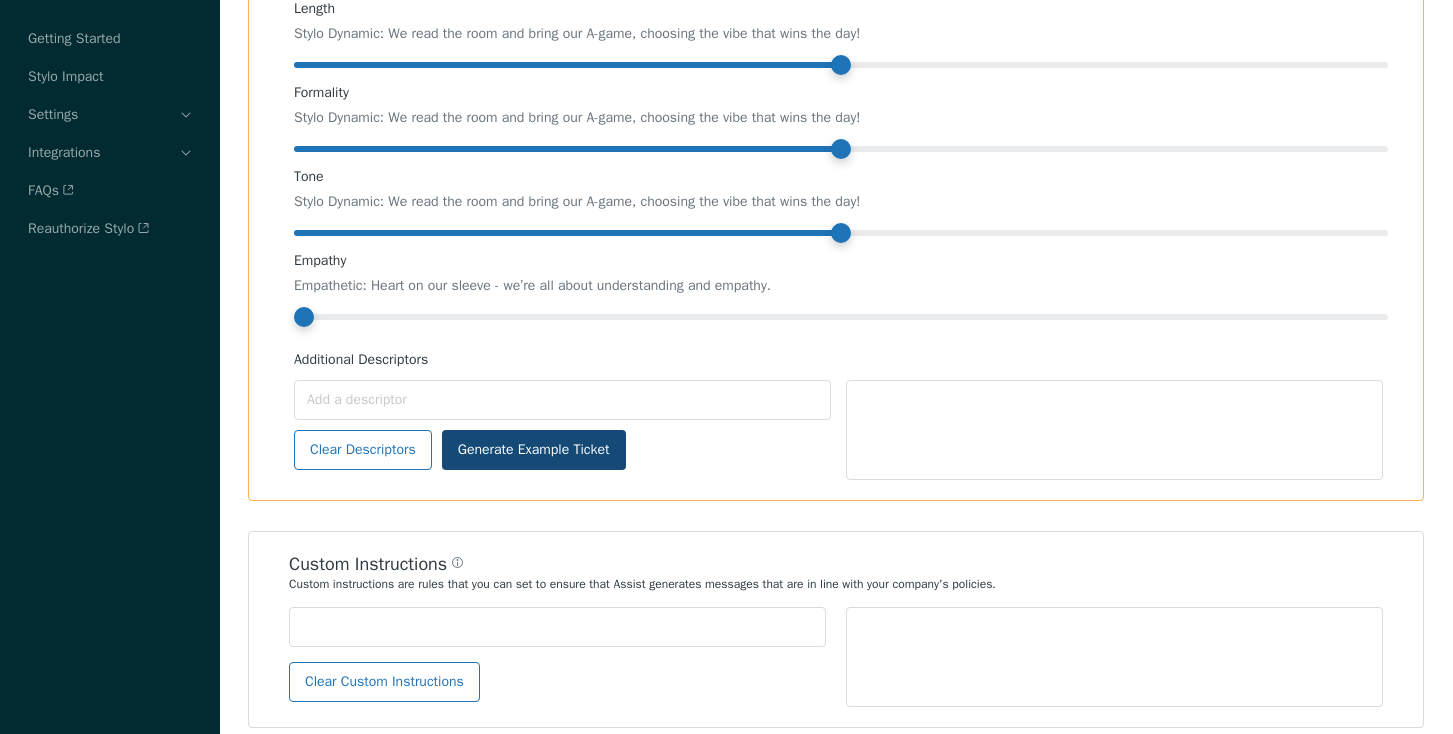 click on "Generate Example Ticket" at bounding box center (534, 450) 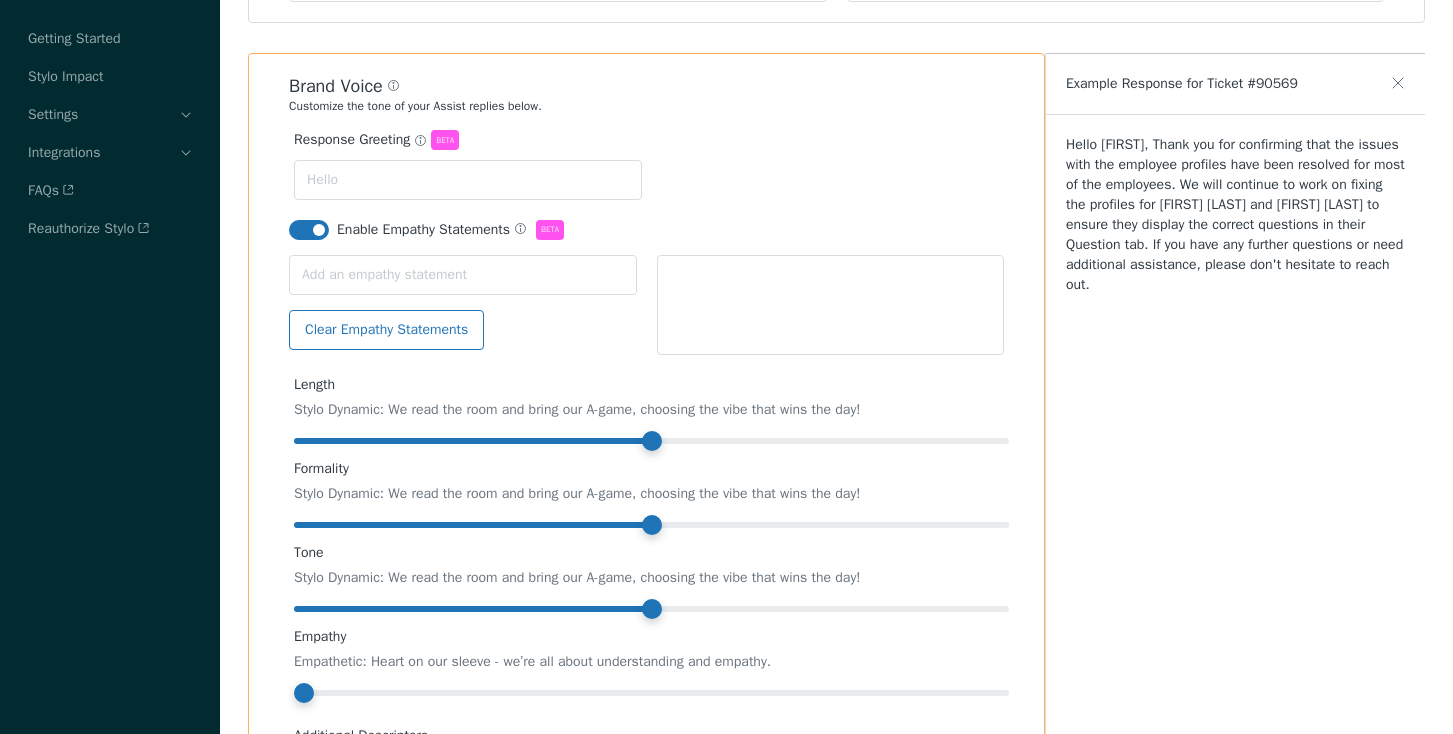 scroll, scrollTop: 624, scrollLeft: 0, axis: vertical 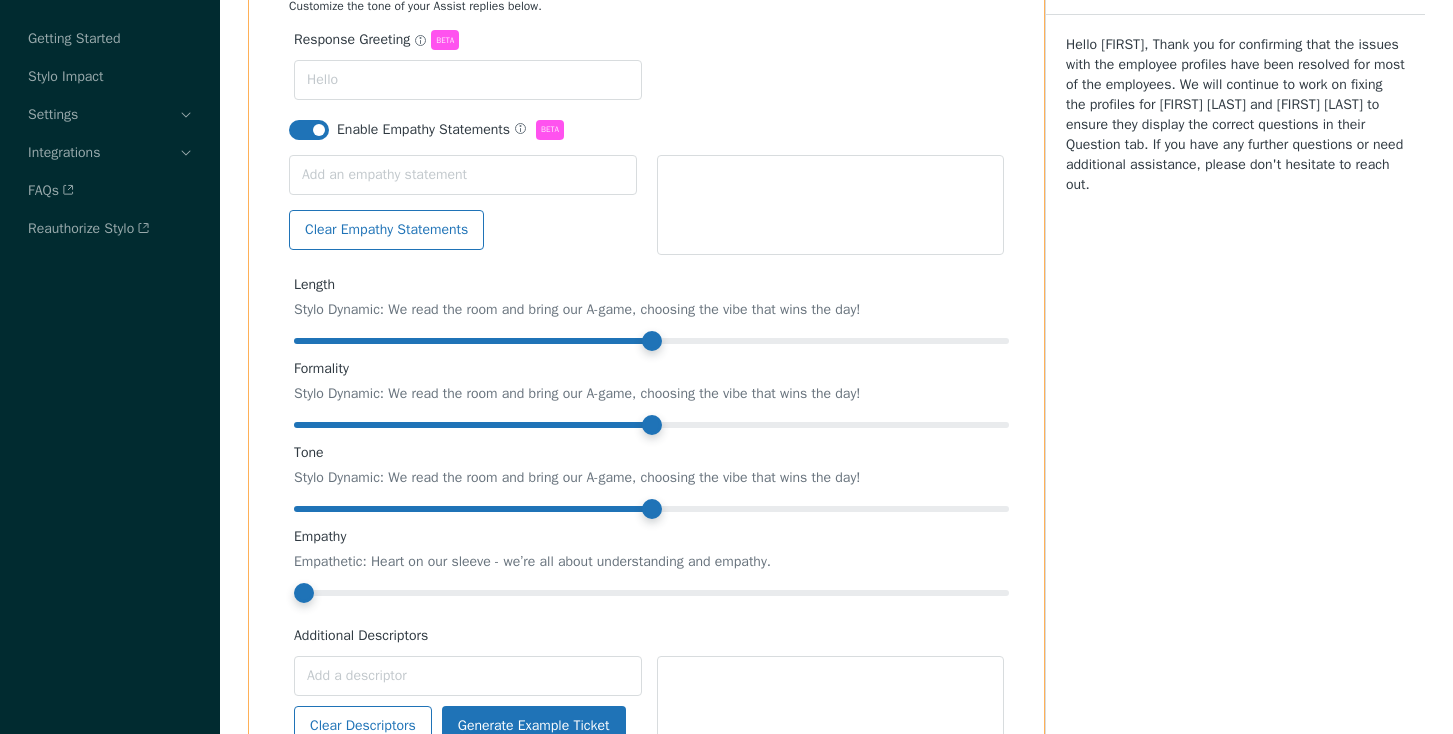 click on "Additional Descriptors" at bounding box center [646, 130] 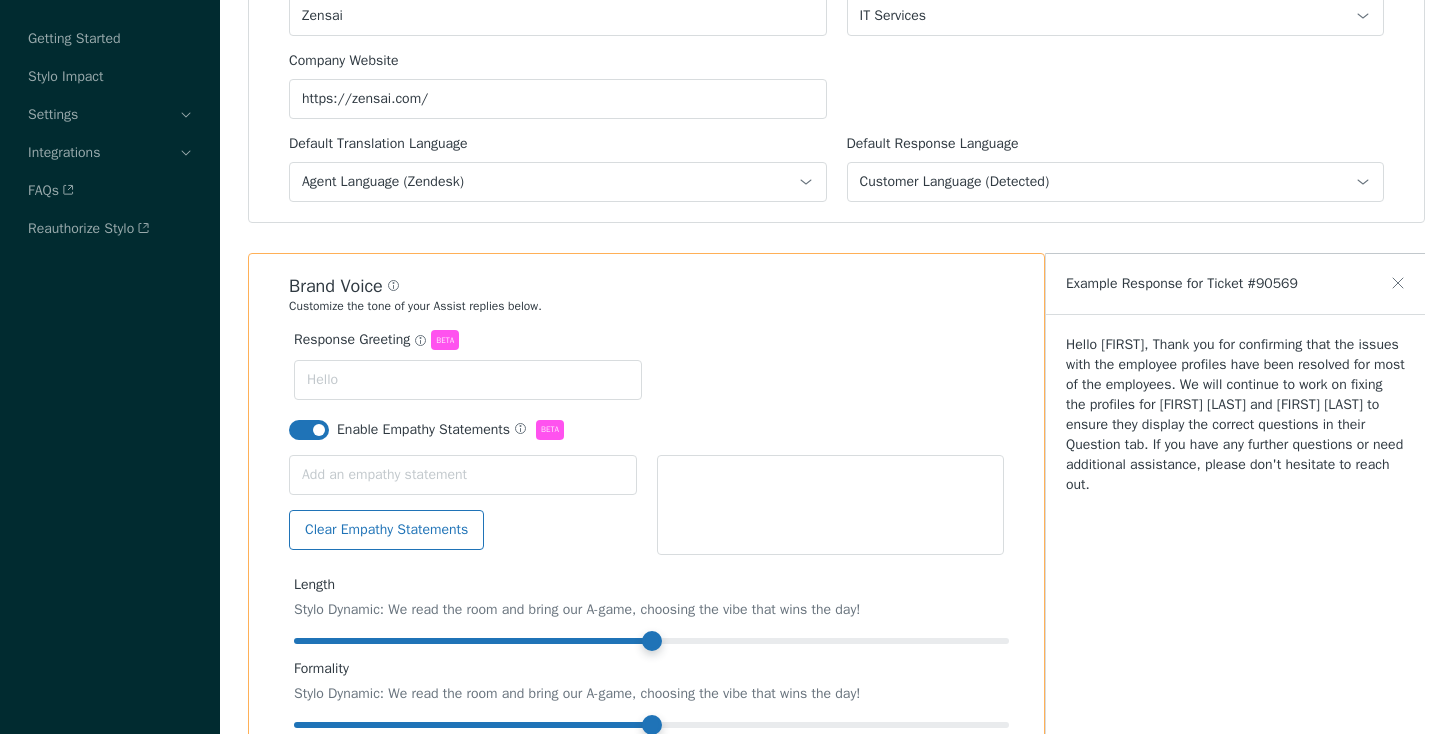 scroll, scrollTop: 624, scrollLeft: 0, axis: vertical 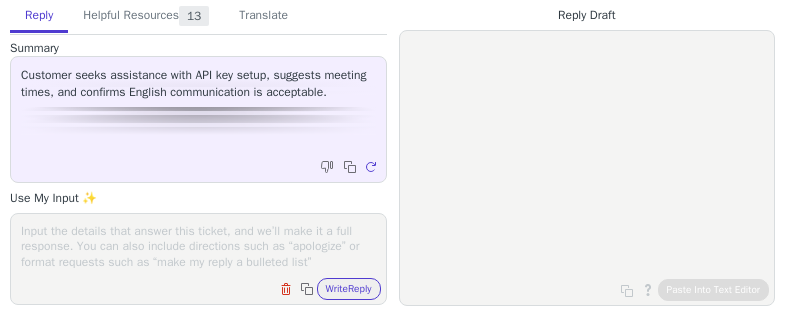 click at bounding box center [198, 246] 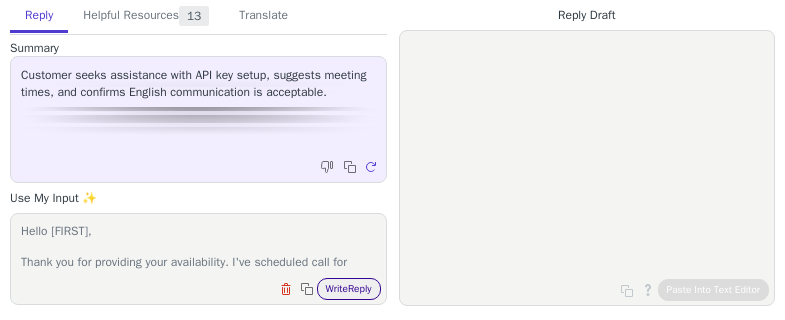 scroll, scrollTop: 16, scrollLeft: 0, axis: vertical 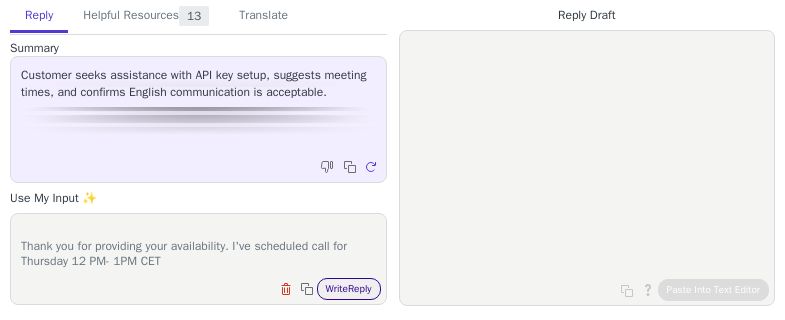type on "Hello [FIRST],
Thank you for providing your availability. I've scheduled call for Thursday 12 PM- 1PM CET" 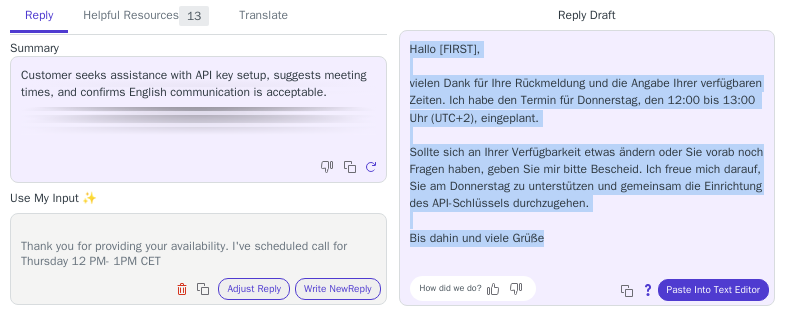 drag, startPoint x: 410, startPoint y: 51, endPoint x: 562, endPoint y: 244, distance: 245.66847 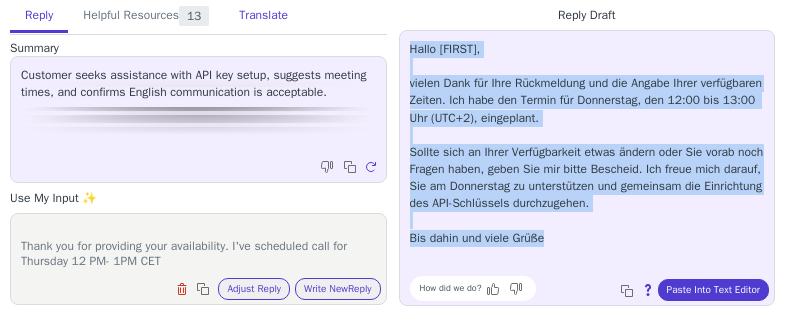 click on "Translate" at bounding box center (263, 16) 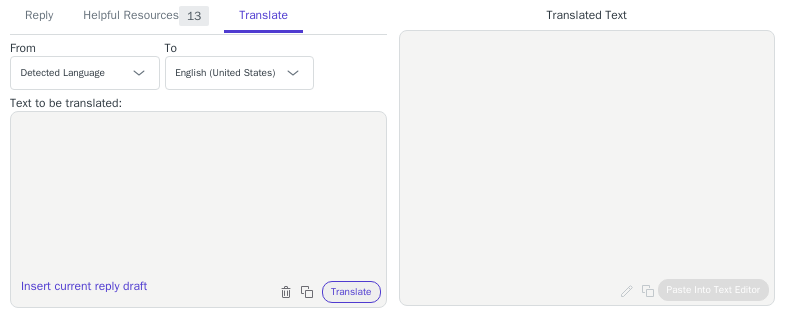 click at bounding box center (198, 197) 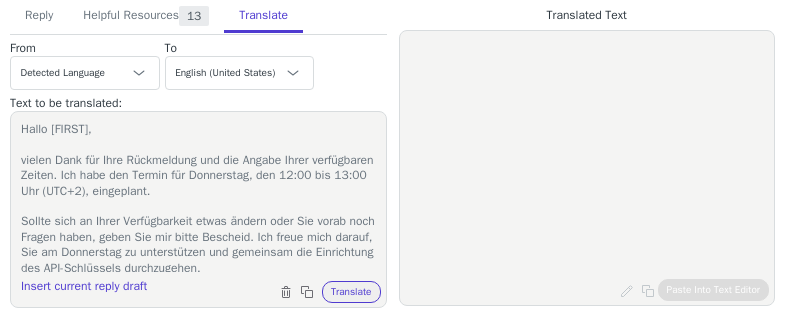 scroll, scrollTop: 34, scrollLeft: 0, axis: vertical 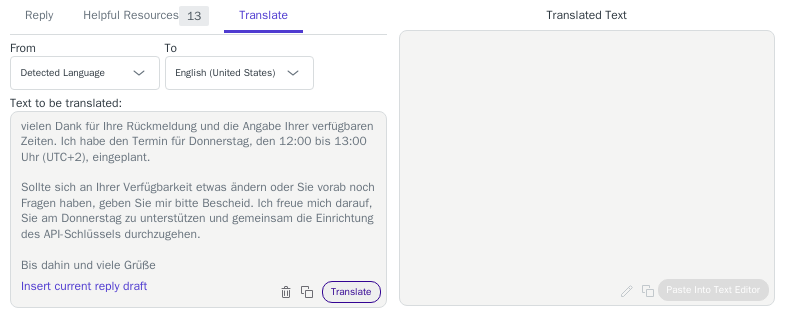 type on "Hallo [FIRST],
vielen Dank für Ihre Rückmeldung und die Angabe Ihrer verfügbaren Zeiten. Ich habe den Termin für Donnerstag, den 12:00 bis 13:00 Uhr (UTC+2), eingeplant.
Sollte sich an Ihrer Verfügbarkeit etwas ändern oder Sie vorab noch Fragen haben, geben Sie mir bitte Bescheid. Ich freue mich darauf, Sie am Donnerstag zu unterstützen und gemeinsam die Einrichtung des API-Schlüssels durchzugehen.
Bis dahin und viele Grüße" 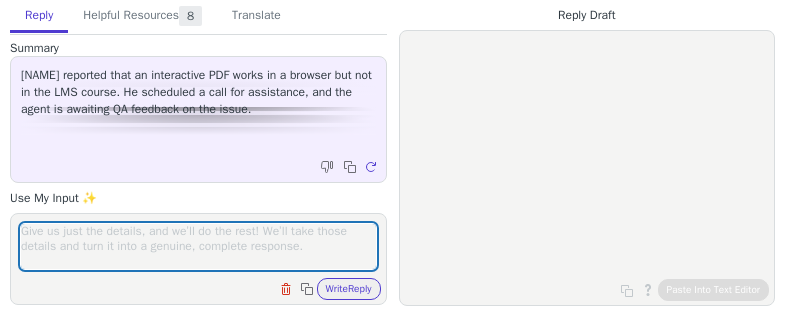 click at bounding box center (198, 246) 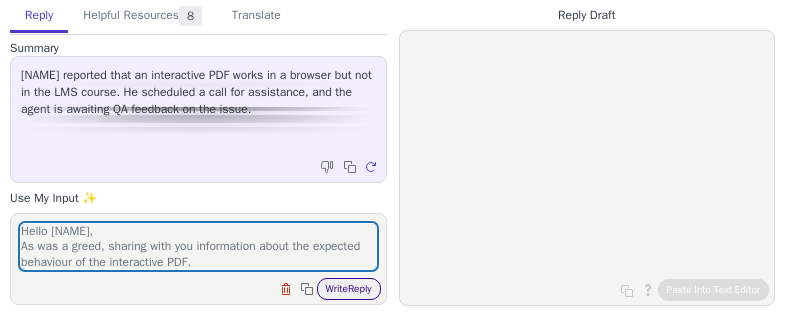 scroll, scrollTop: 217, scrollLeft: 0, axis: vertical 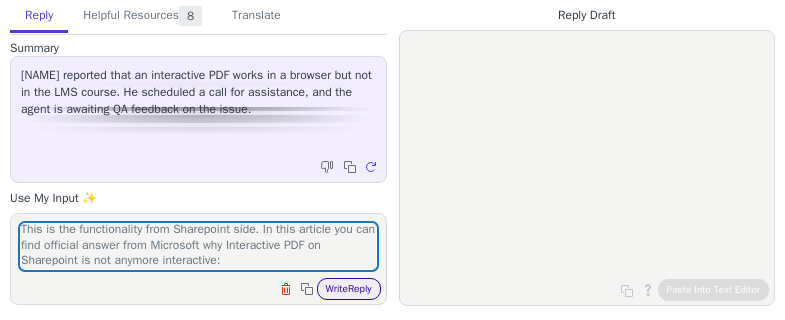 type on "Hello [NAME],
As was a greed, sharing with you information about the expected behaviour of the interactive PDF.
The scenario when interactive PDF is uploaded to the course through the Sharepoint document library and it is not interactive- is expected behaviour it is limitation from the Sharepoint side.
When a PDF is uploaded to SharePoint, it opens directly in the browser using the built-in PDF SharePoint viewer.
This viewer typically do not support interactive elements such as forms, buttons, dropdown menus, etc.
As a result, the PDF is rendered as a static, flat document, and its interactive functionality is lost.
This is the functionality from Sharepoint side. In this article you can find official answer from Microsoft why Interactive PDF on Sharepoint is not anymore interactive:" 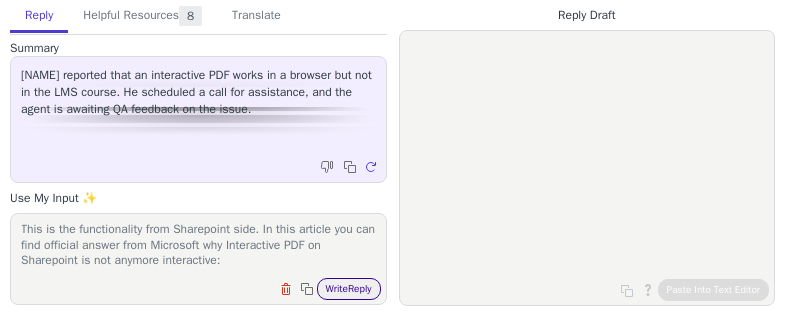 click on "Write  Reply" at bounding box center (349, 289) 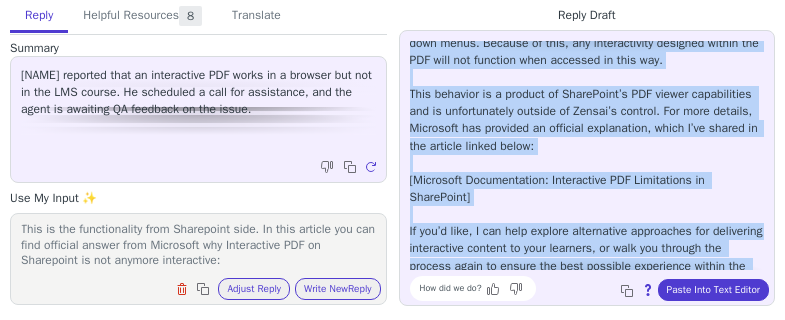 scroll, scrollTop: 302, scrollLeft: 0, axis: vertical 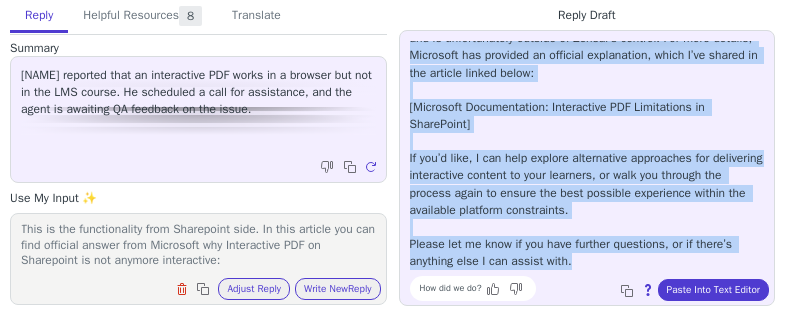 drag, startPoint x: 409, startPoint y: 47, endPoint x: 718, endPoint y: 259, distance: 374.73325 